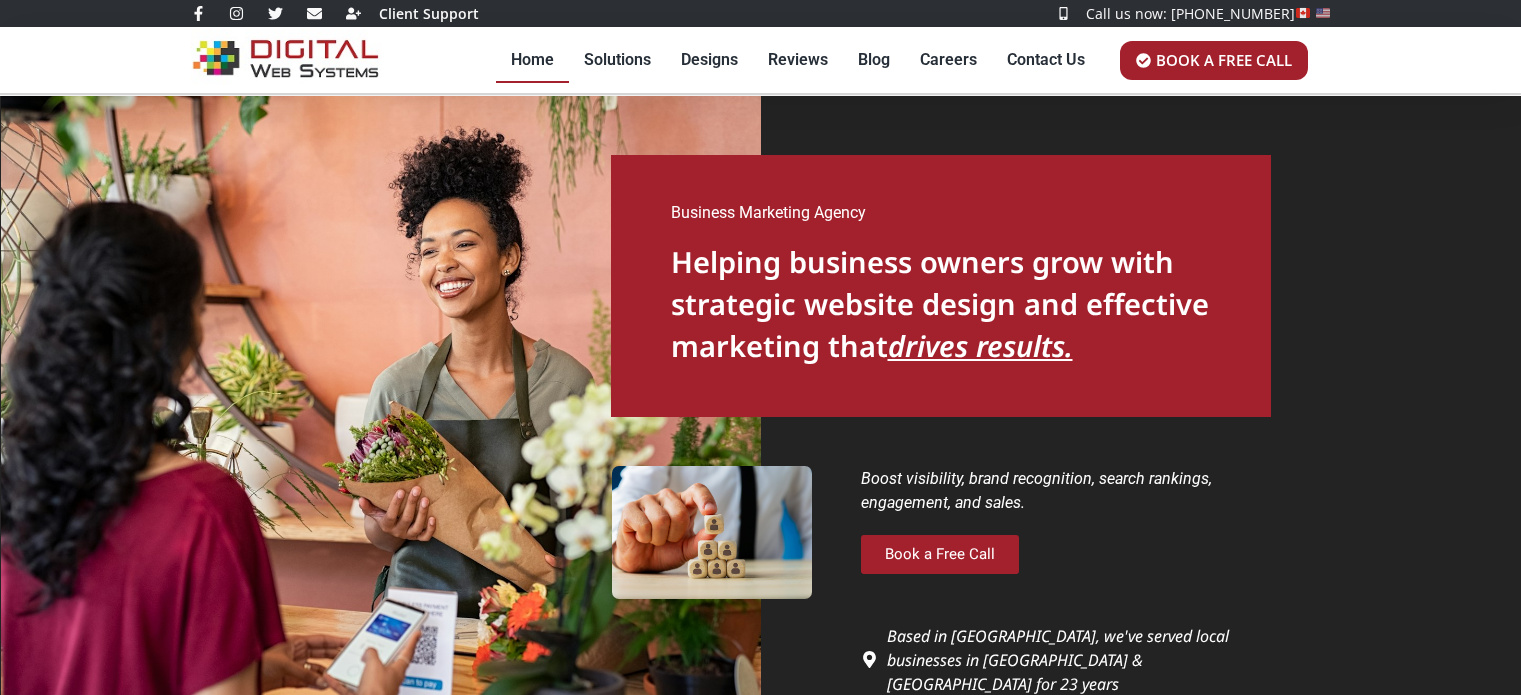 scroll, scrollTop: 0, scrollLeft: 0, axis: both 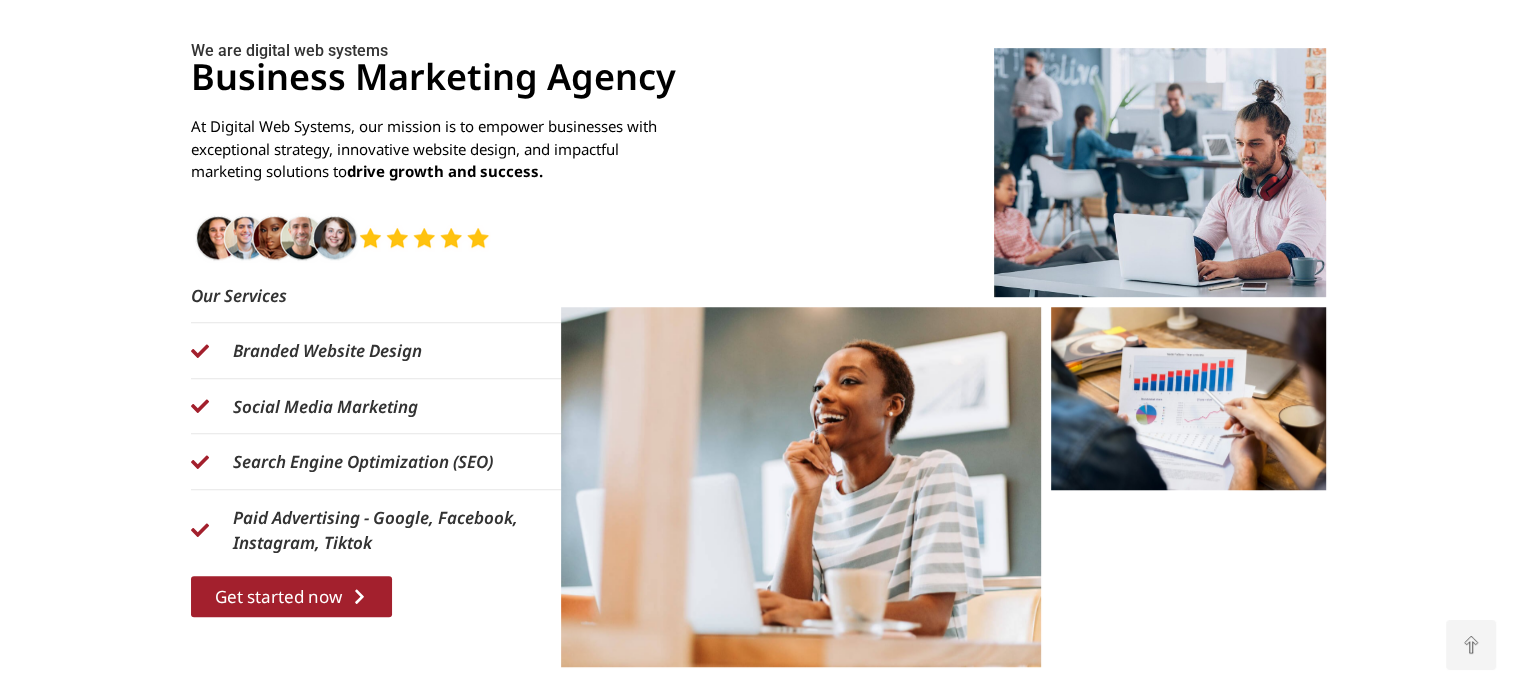 click on "We are digital web systems
Business Marketing Agency
At Digital Web Systems, our mission is to empower businesses with exceptional strategy, innovative website design, and impactful marketing solutions to  drive growth and success.
Our Services
Branded Website Design
Social Media Marketing
Search Engine Optimization (SEO)
Paid Advertising - Google, Facebook,  Instagram, Tiktok
Get started now" at bounding box center [760, 357] 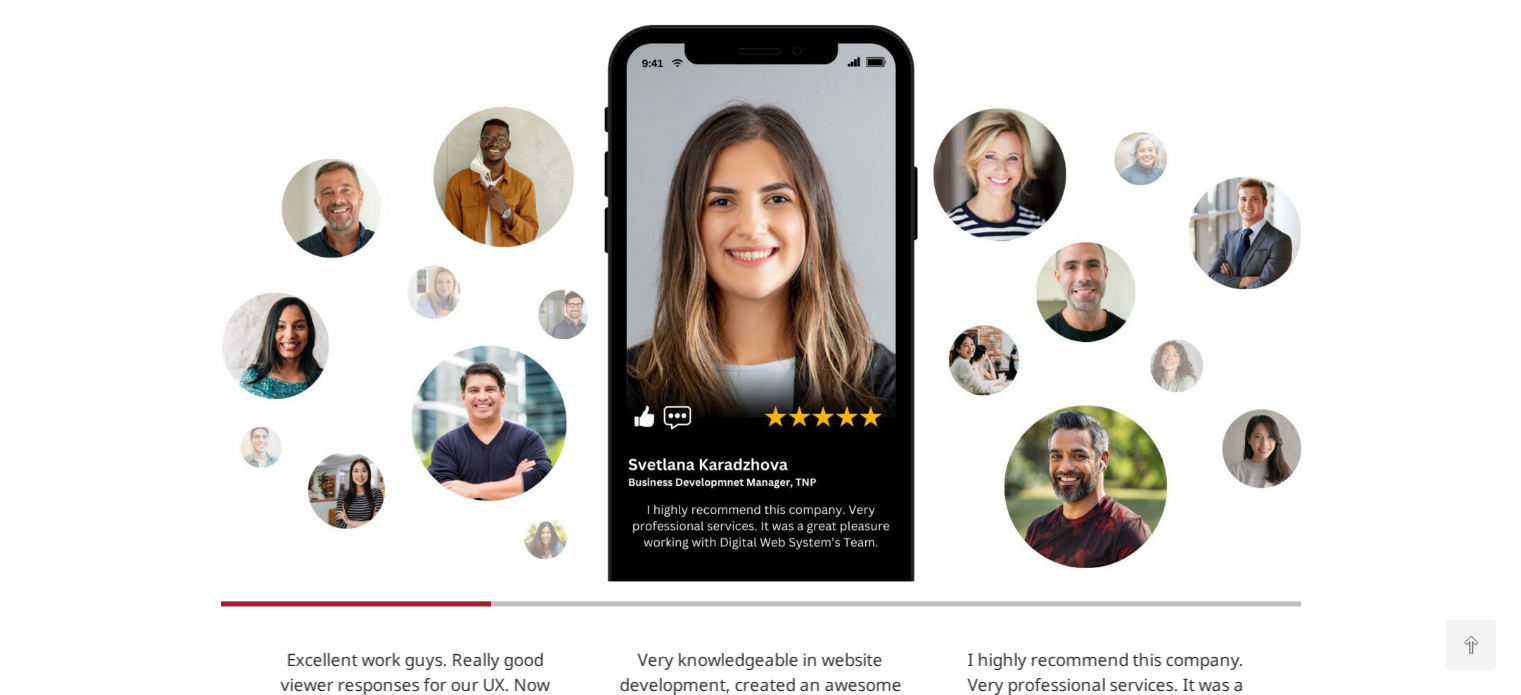 scroll, scrollTop: 2520, scrollLeft: 0, axis: vertical 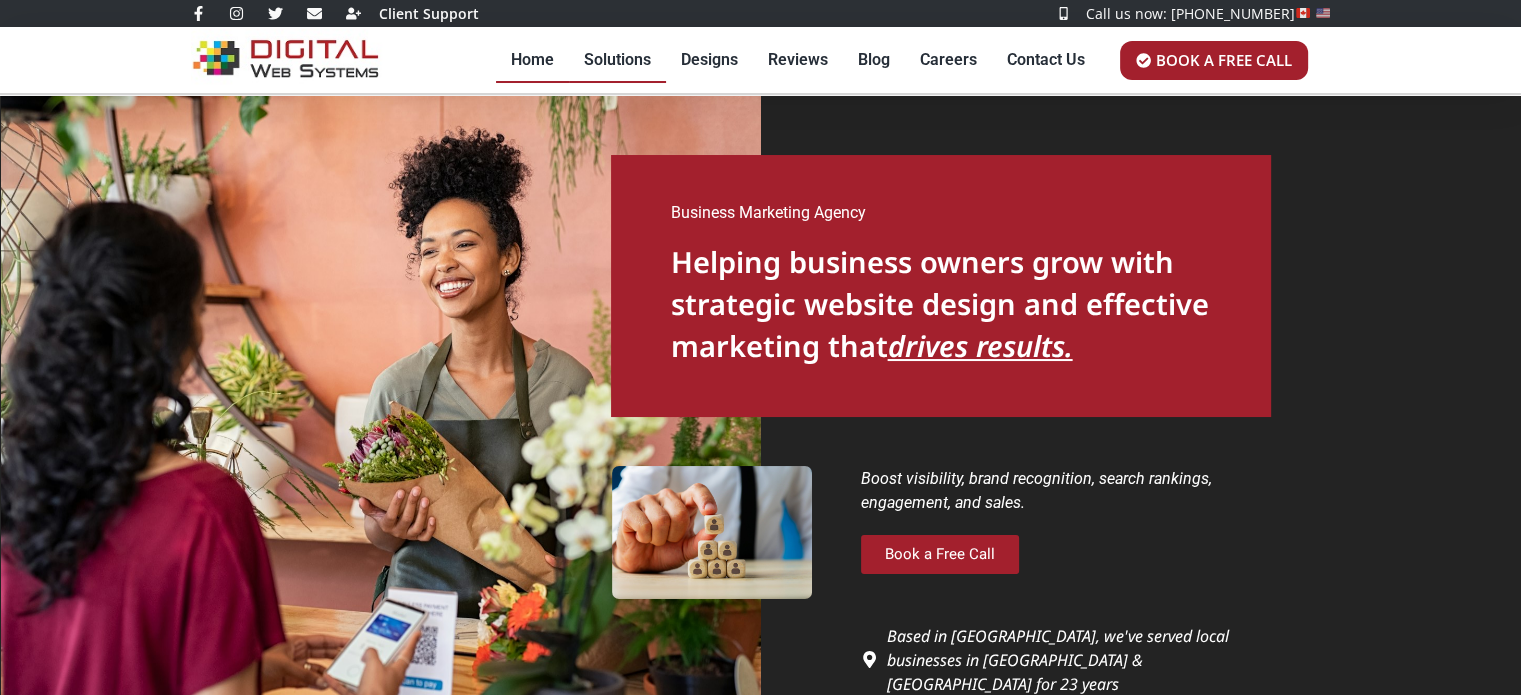 click on "Solutions" 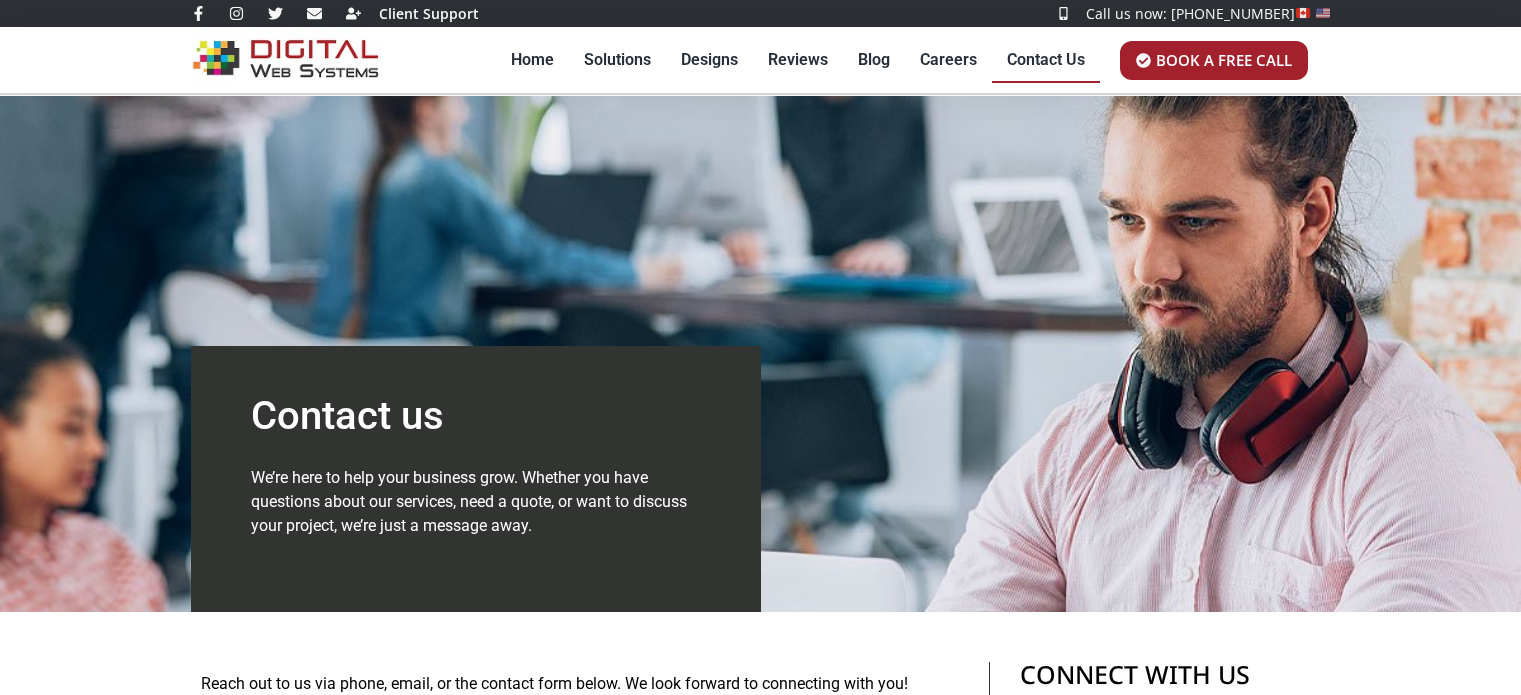scroll, scrollTop: 0, scrollLeft: 0, axis: both 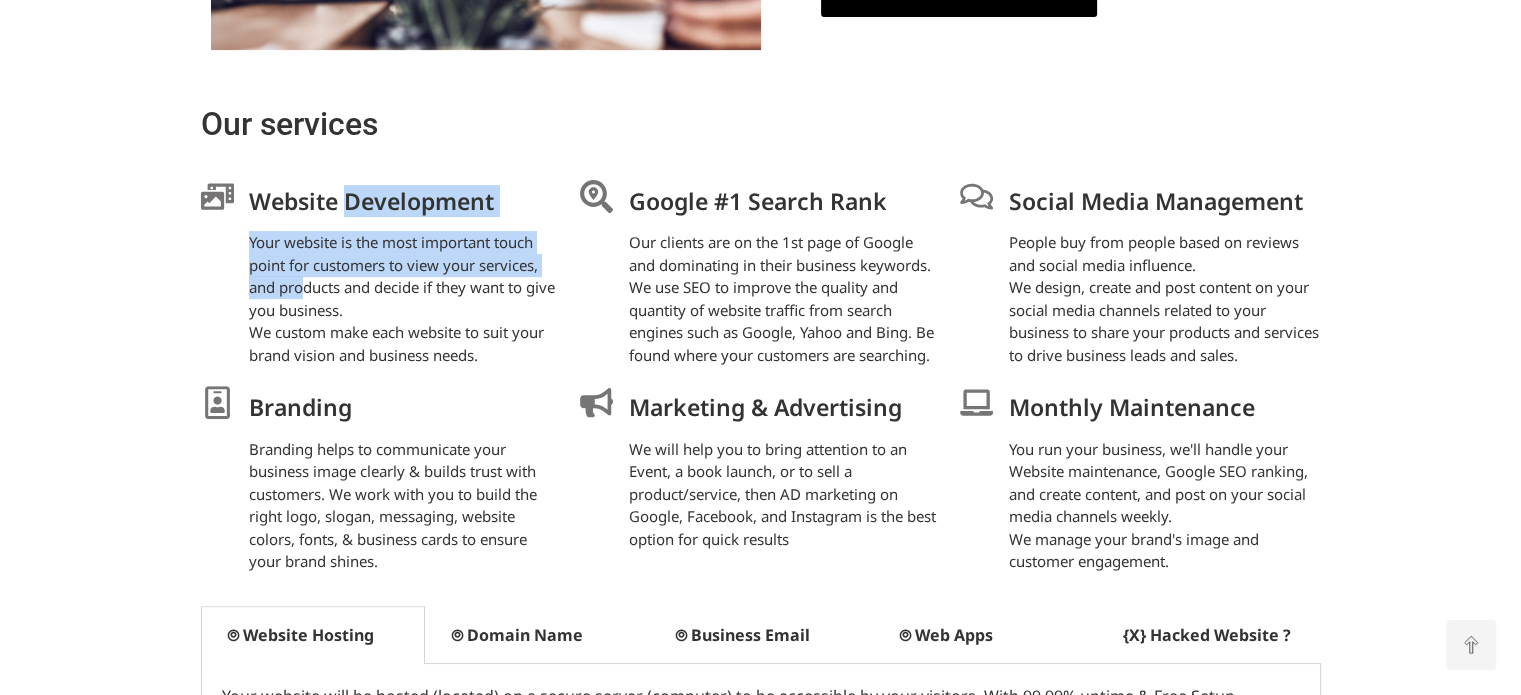 drag, startPoint x: 208, startPoint y: 189, endPoint x: 196, endPoint y: 279, distance: 90.79648 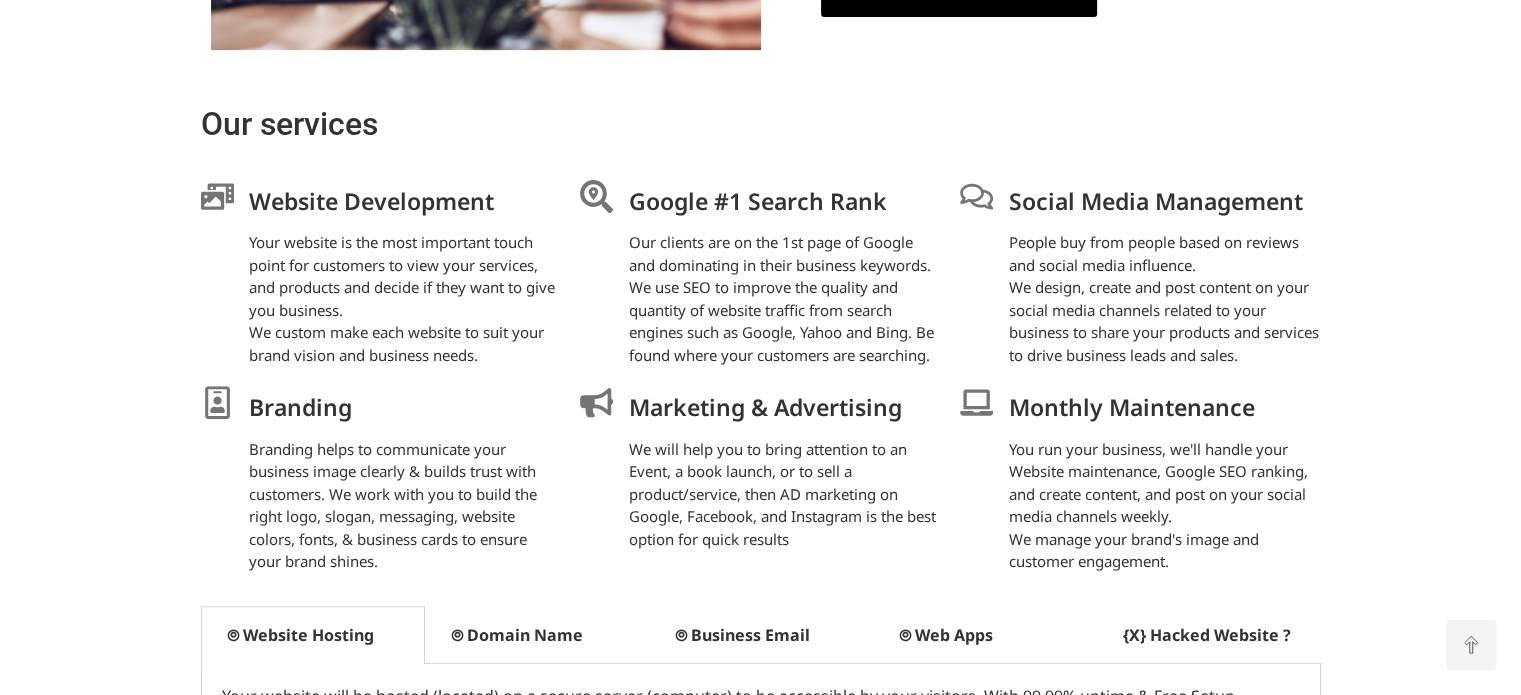 click on "Your website is the most important touch point for customers to view your services, and products and decide if they want to give you business.  We custom make each website to suit your brand vision and business needs." at bounding box center (405, 298) 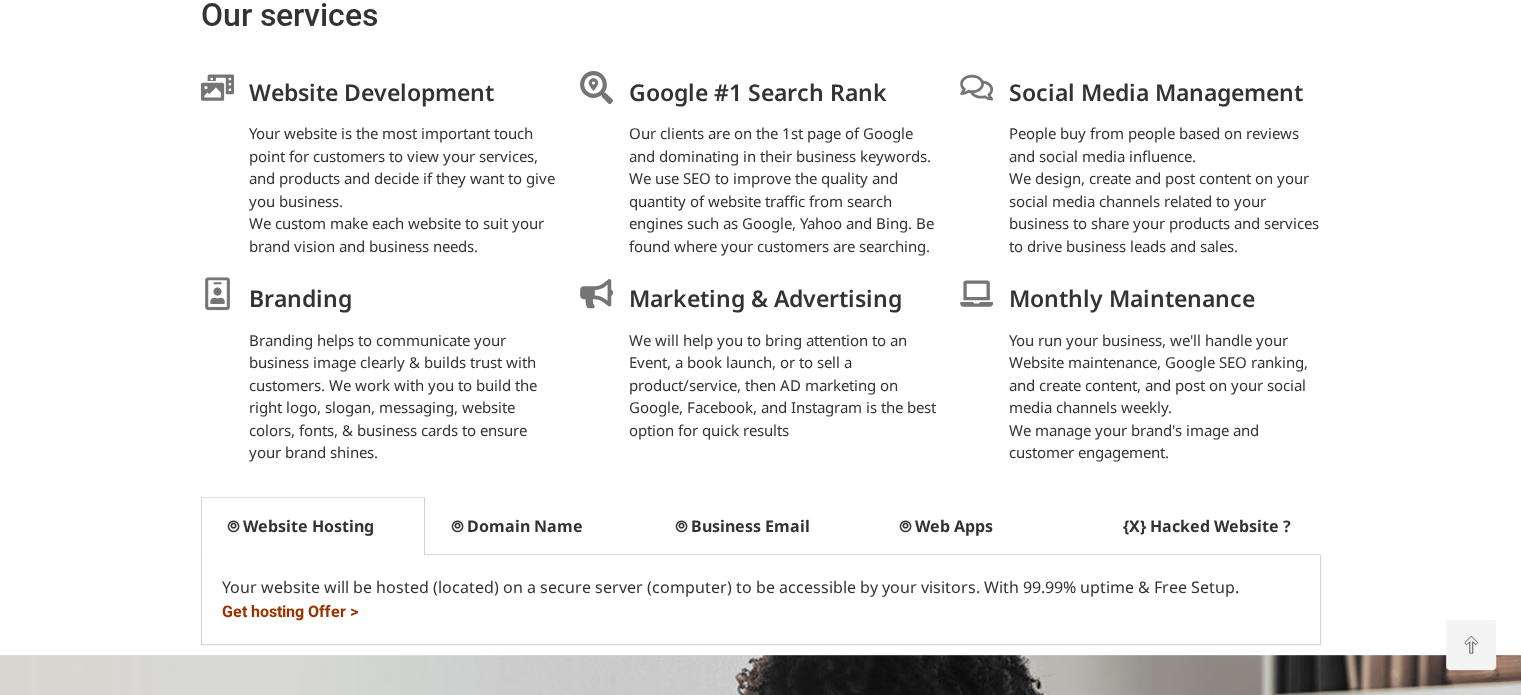 scroll, scrollTop: 853, scrollLeft: 0, axis: vertical 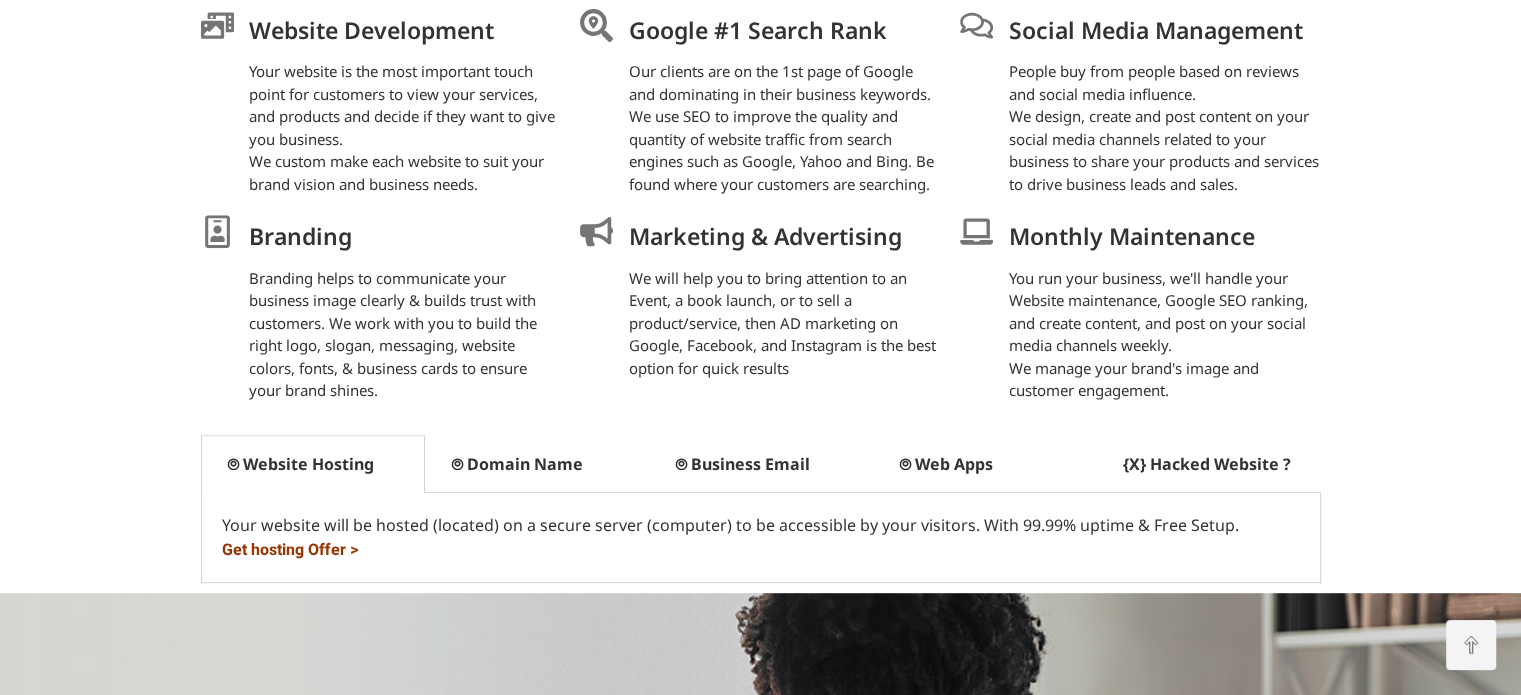 click on "⊚ Domain Name" at bounding box center (537, 464) 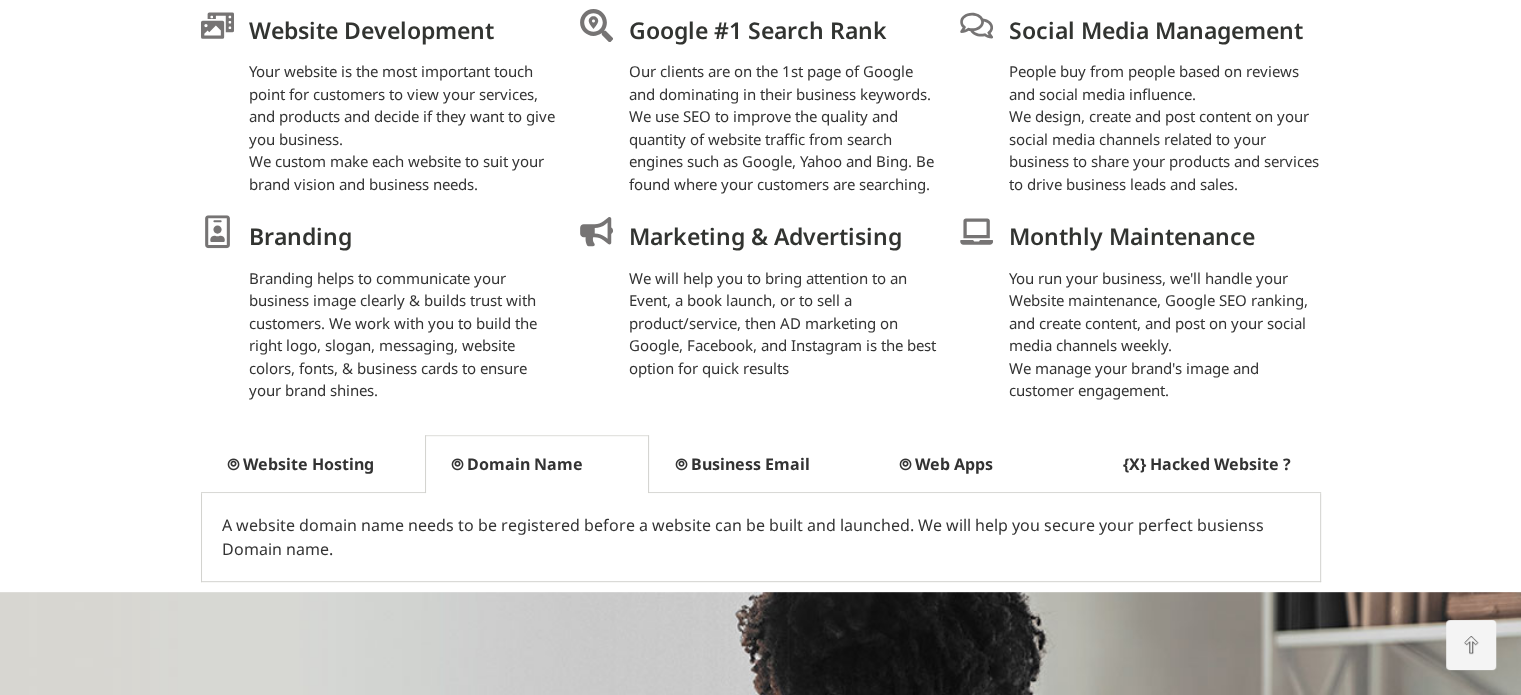 click on "⊚ Business Email" at bounding box center [761, 464] 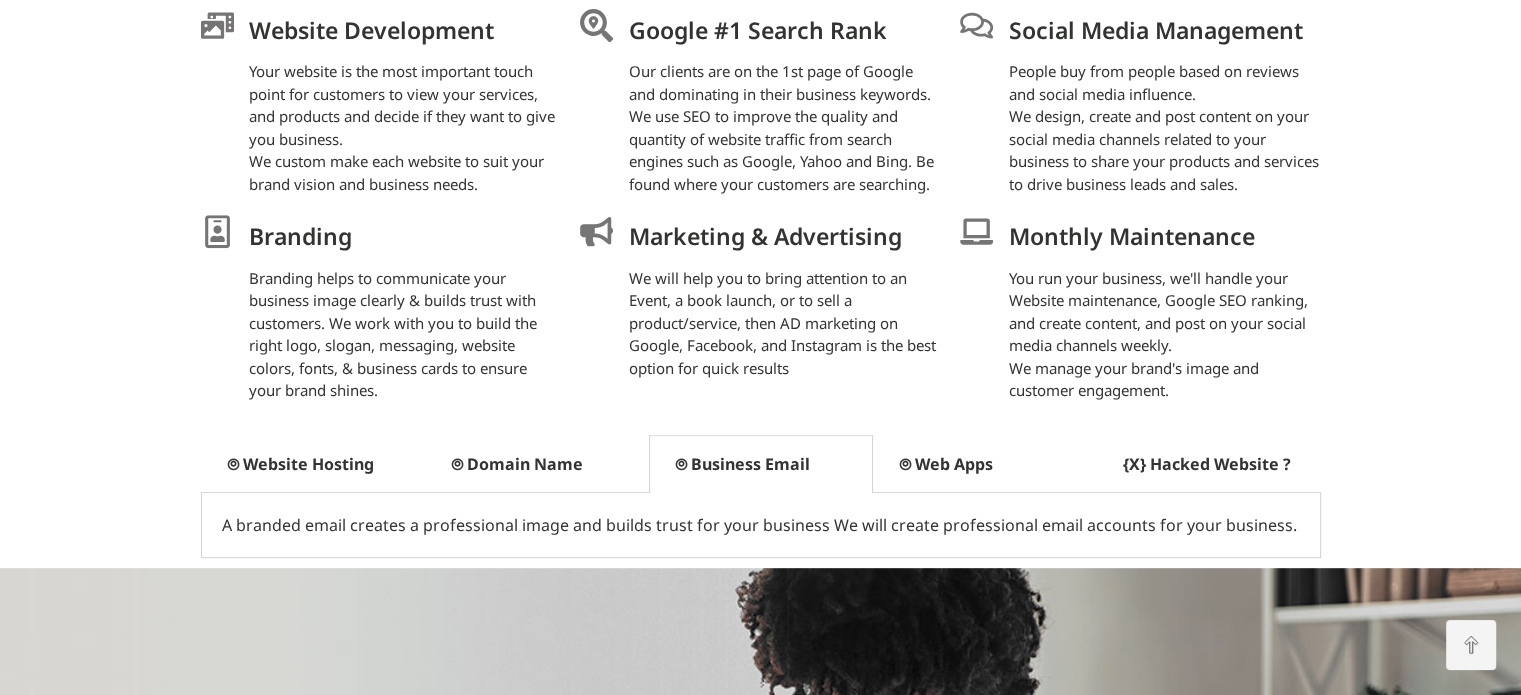 click on "⊚ Web Apps" at bounding box center [985, 464] 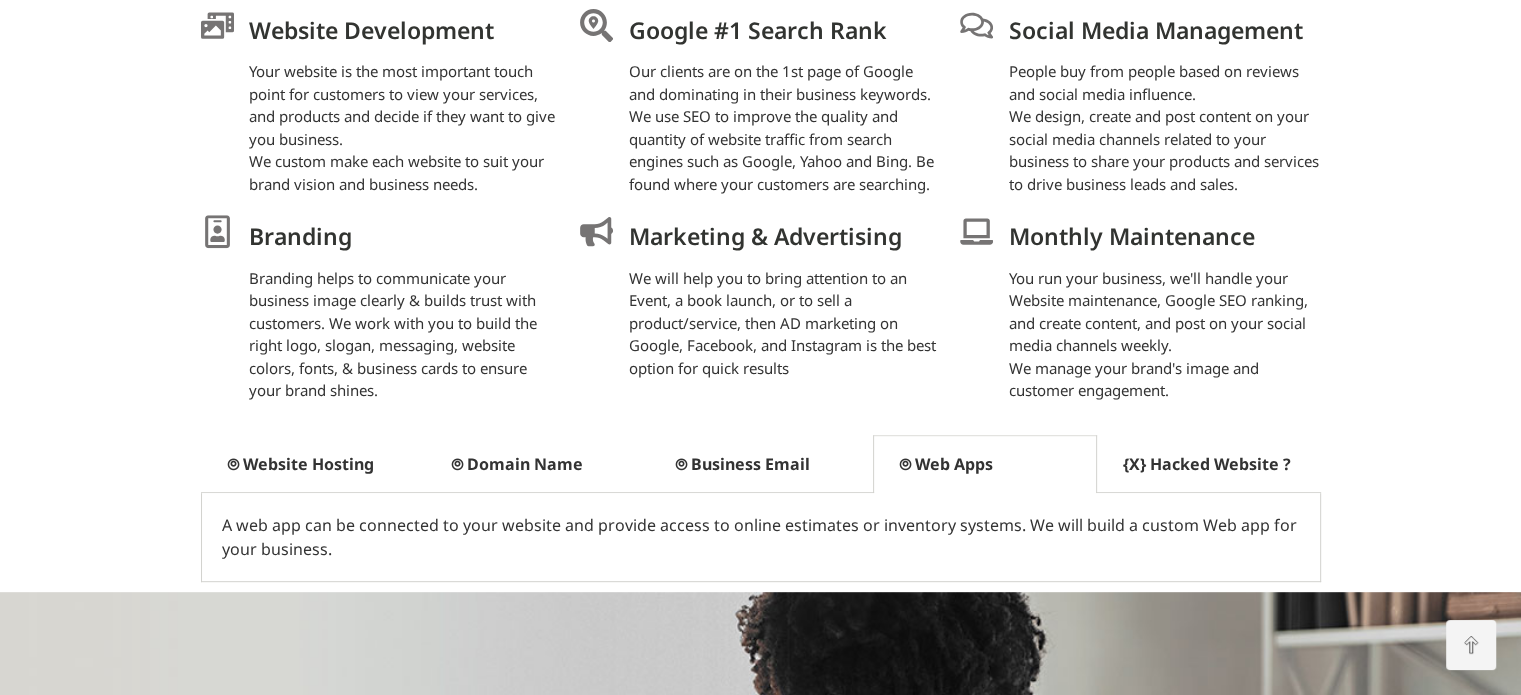 click on "{X} Hacked Website ?" at bounding box center [1209, 464] 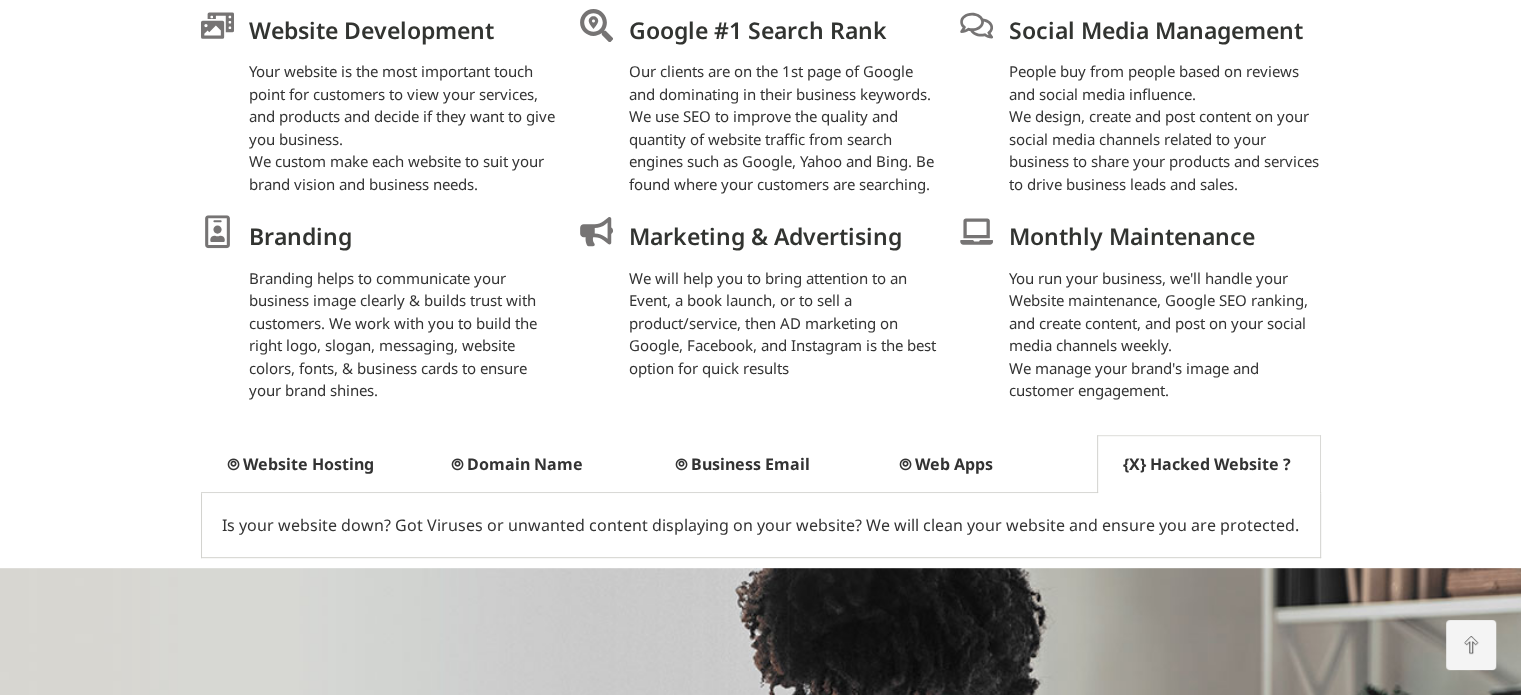 click on "⊚ Website  Hosting" at bounding box center [313, 464] 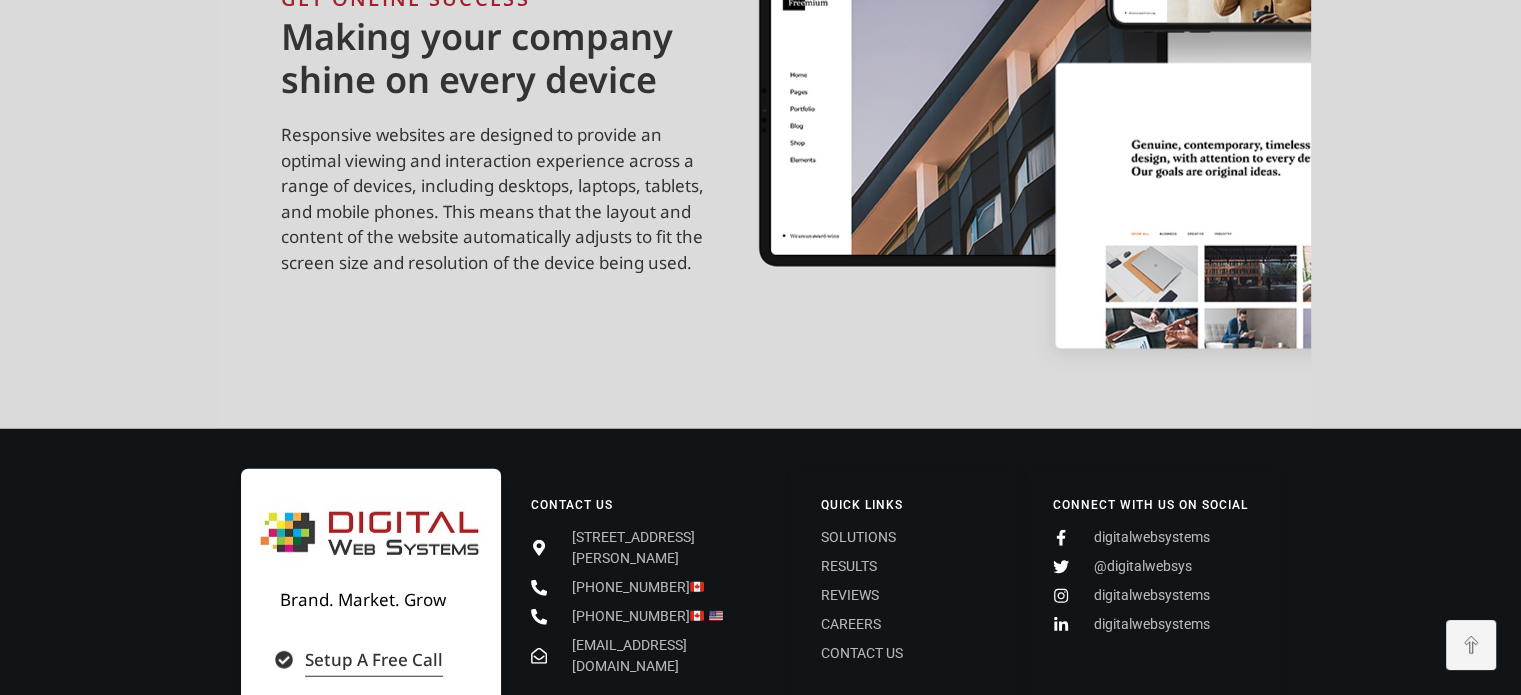 scroll, scrollTop: 5102, scrollLeft: 0, axis: vertical 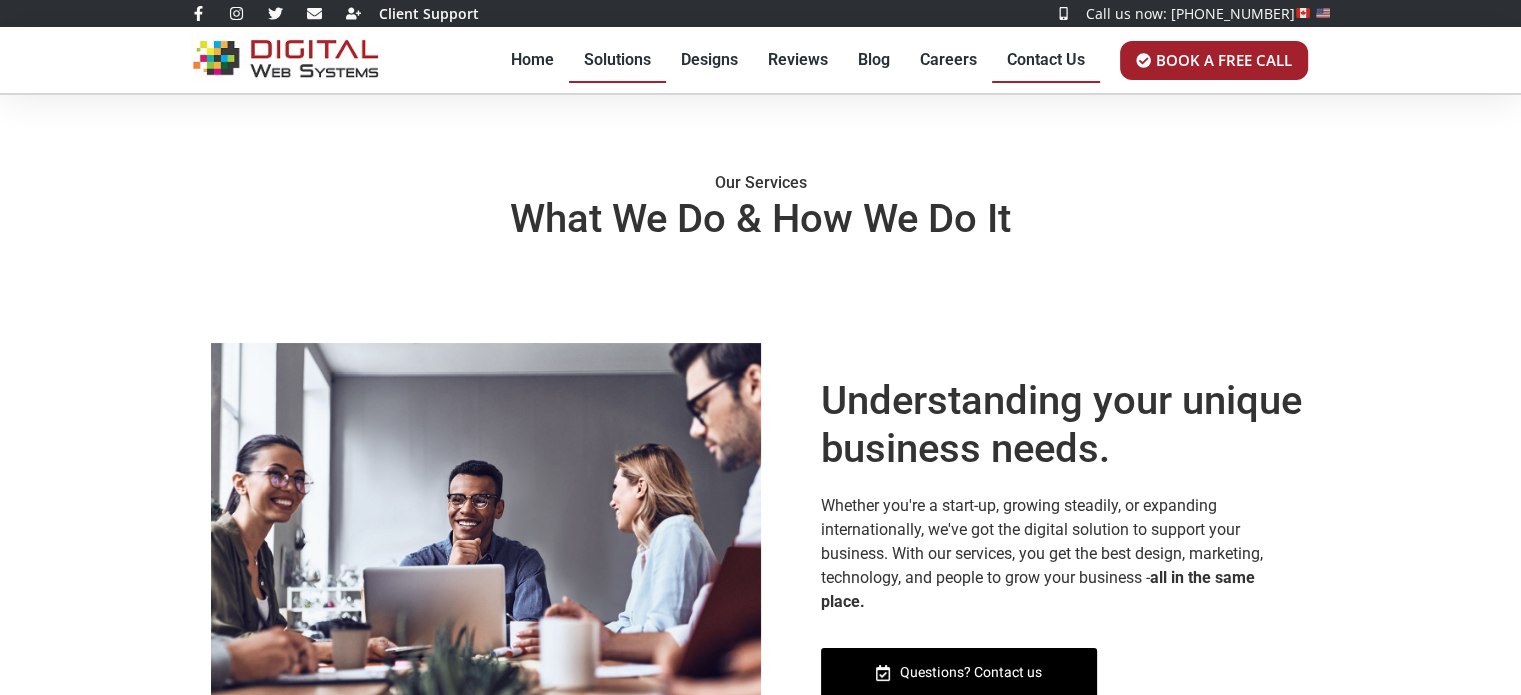 click on "Contact Us" 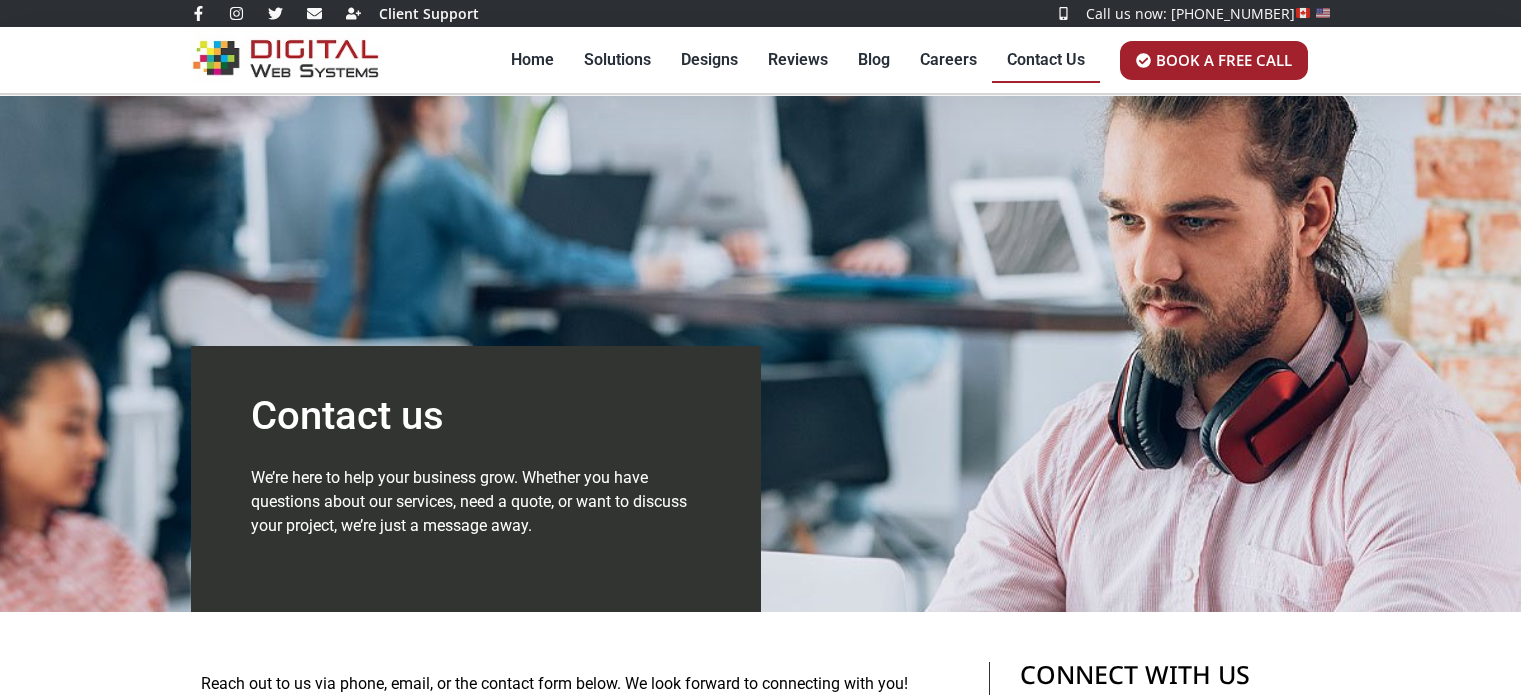 scroll, scrollTop: 0, scrollLeft: 0, axis: both 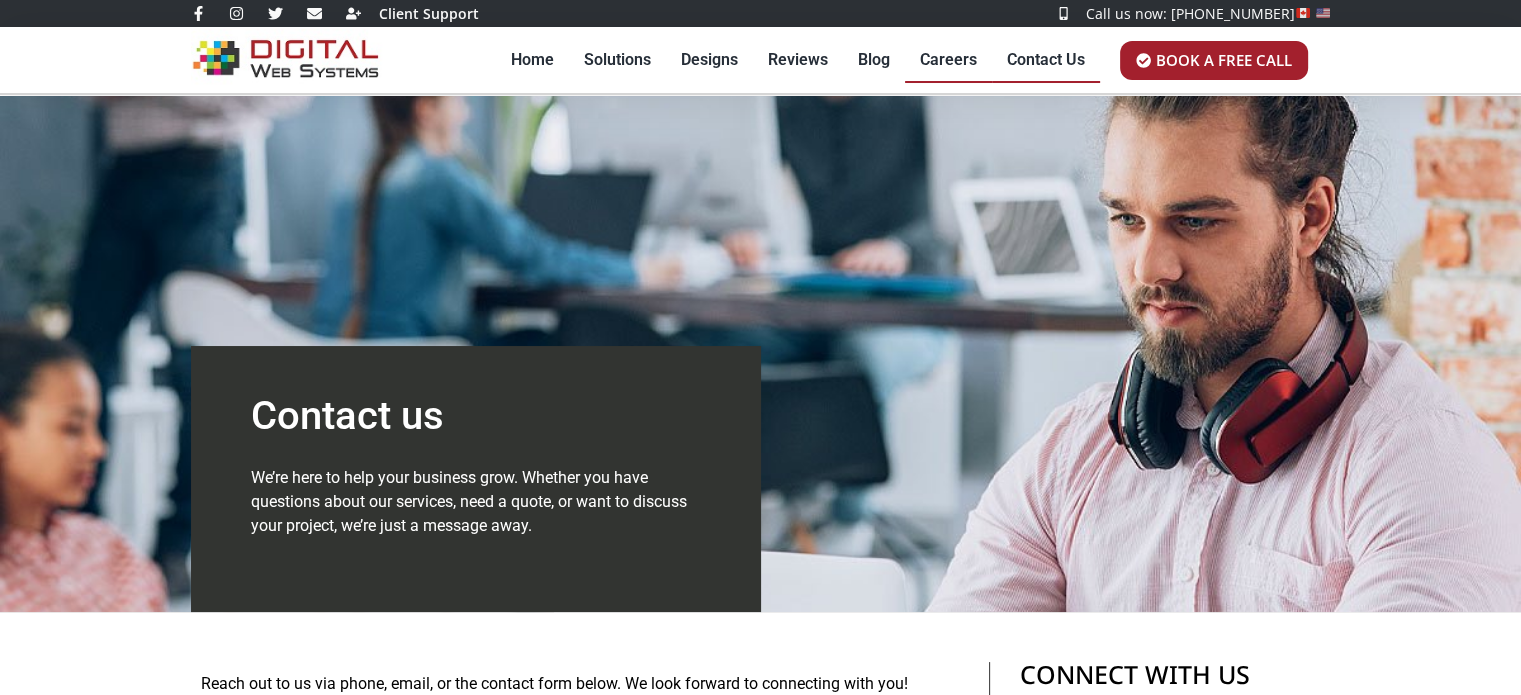 click on "Careers" 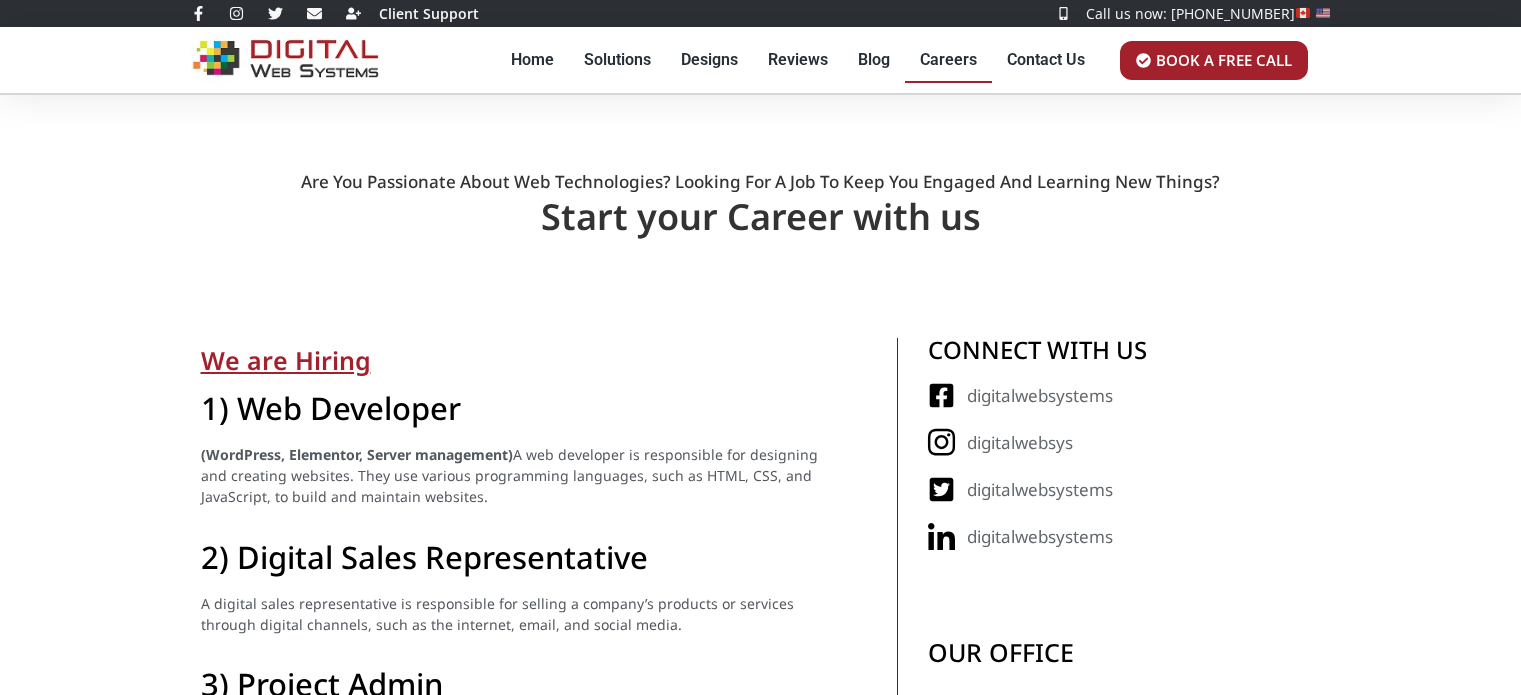 scroll, scrollTop: 0, scrollLeft: 0, axis: both 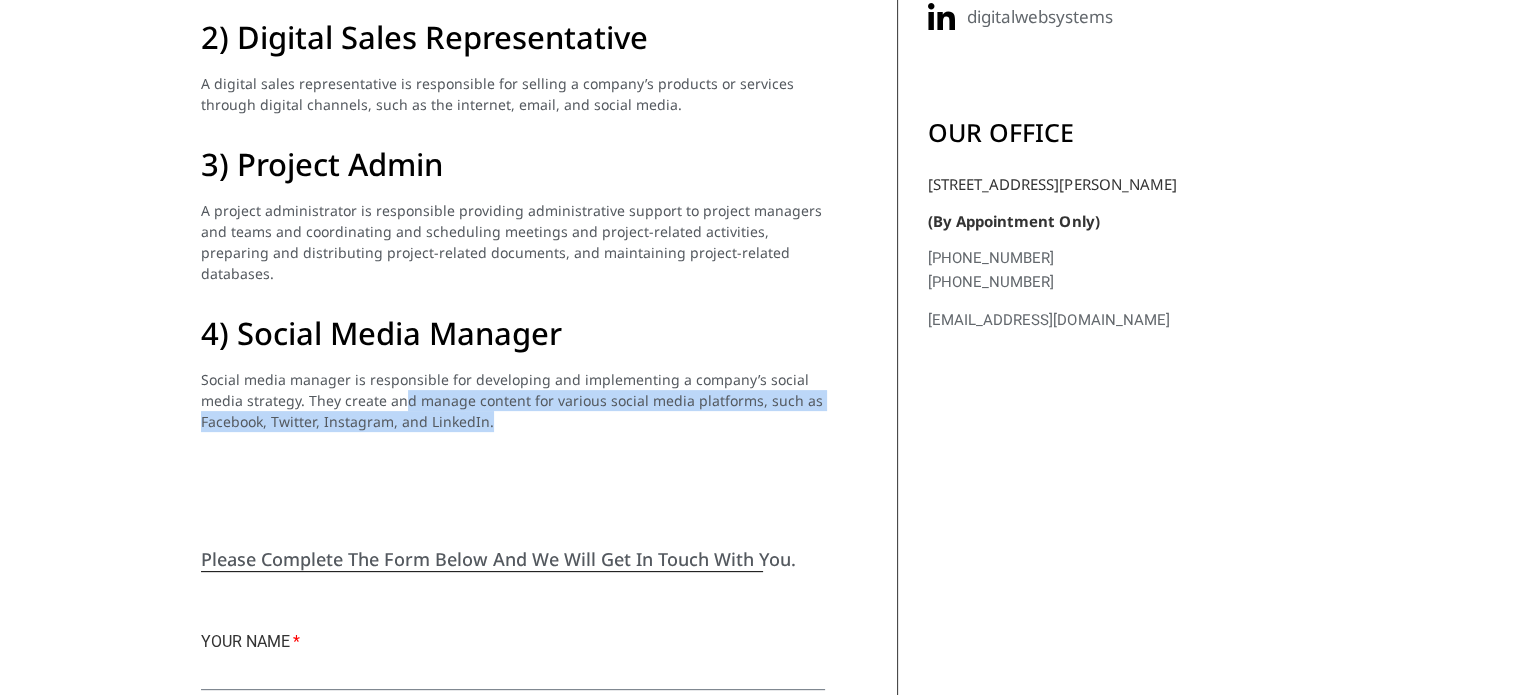 drag, startPoint x: 405, startPoint y: 383, endPoint x: 487, endPoint y: 436, distance: 97.637085 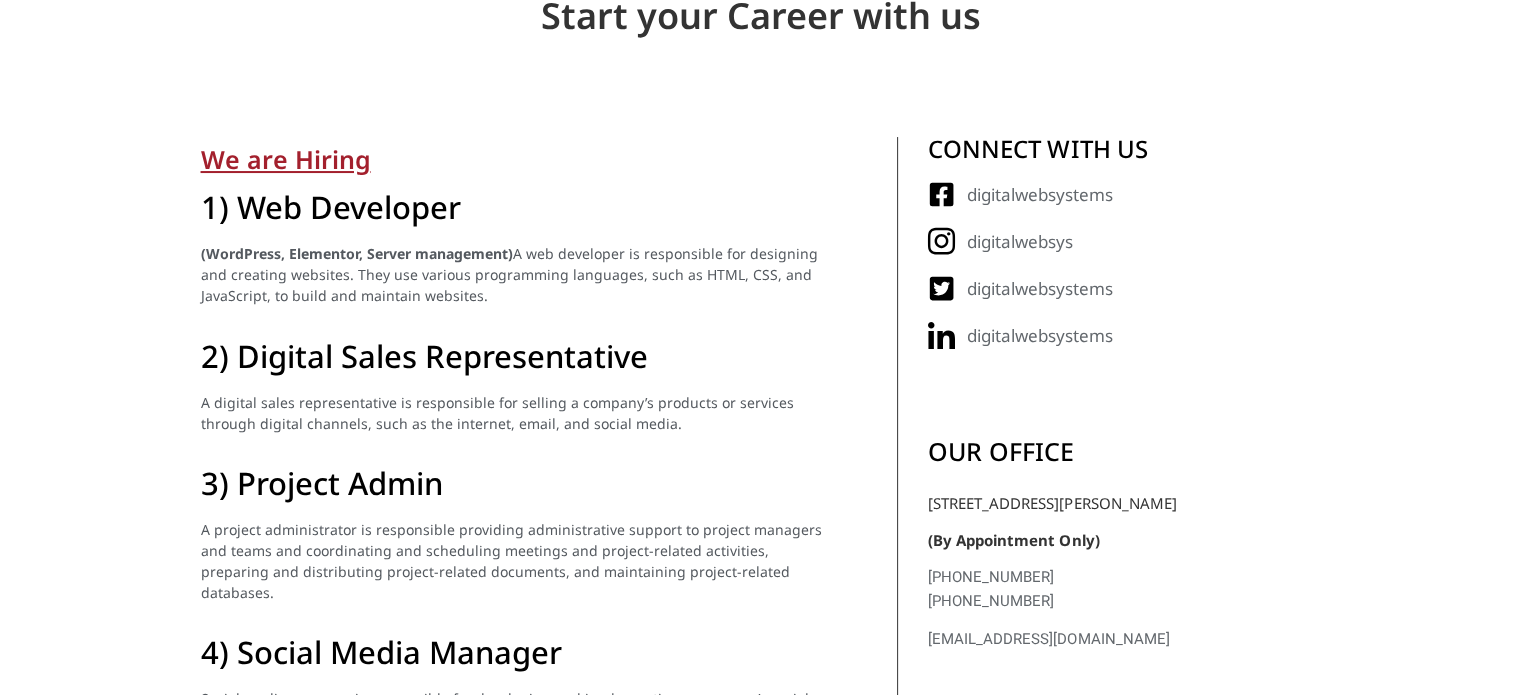 scroll, scrollTop: 0, scrollLeft: 0, axis: both 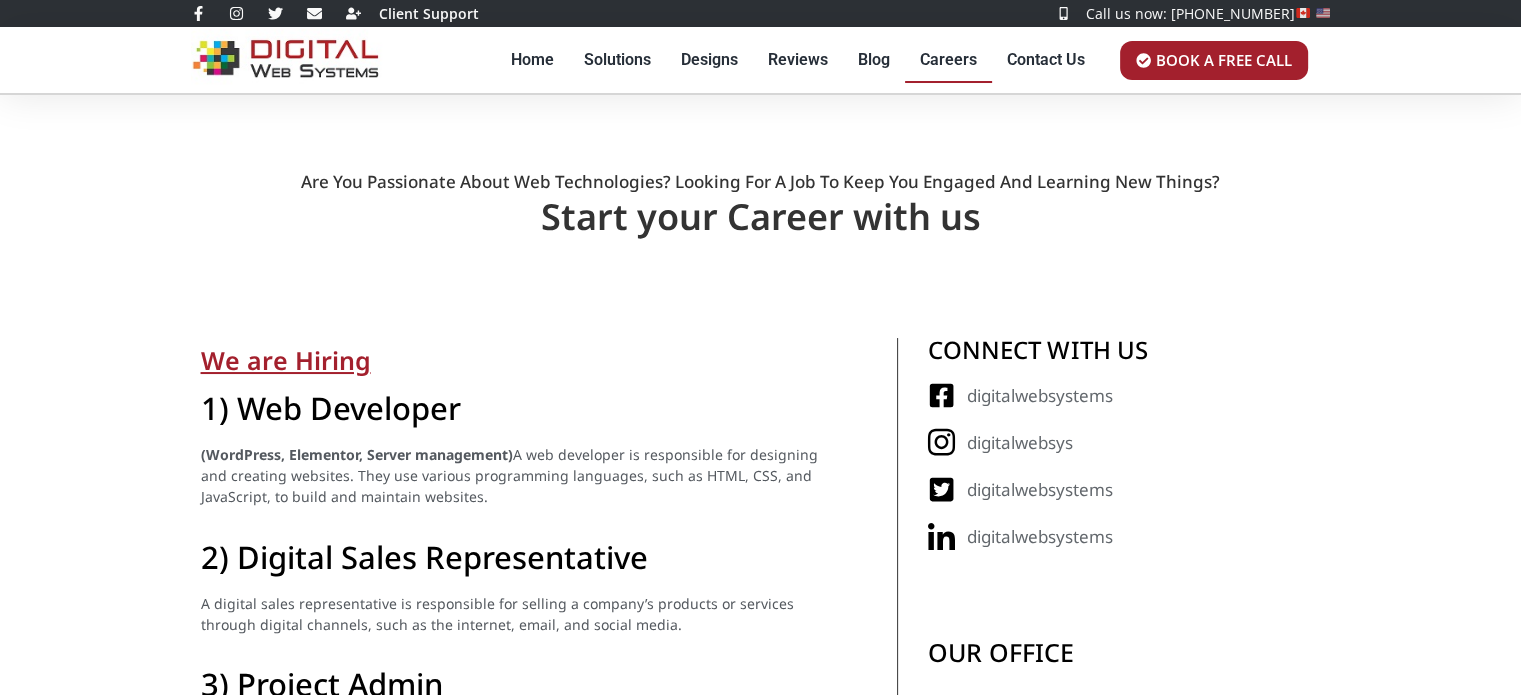 click on "Are You Passionate About Web Technologies? Looking For A Job To Keep You Engaged And Learning New Things?" at bounding box center (760, 182) 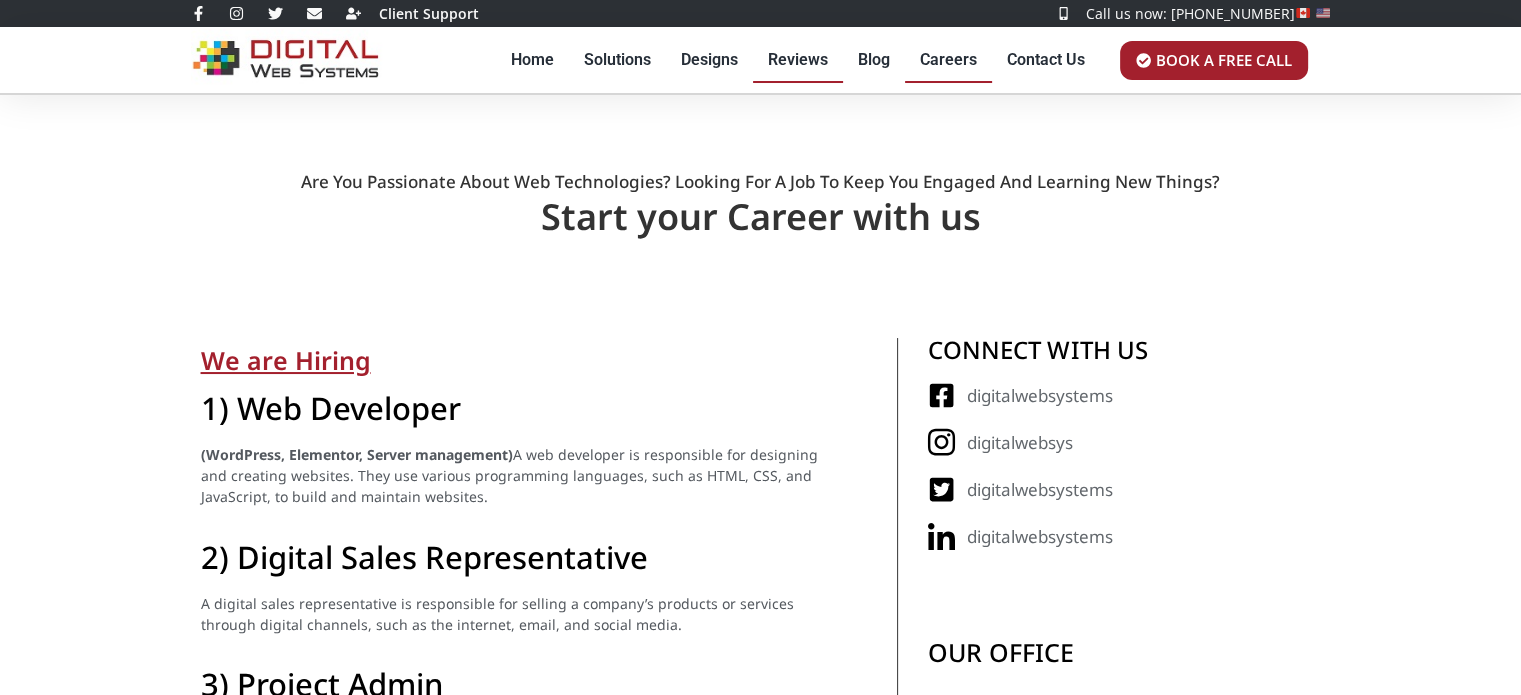 click on "Reviews" 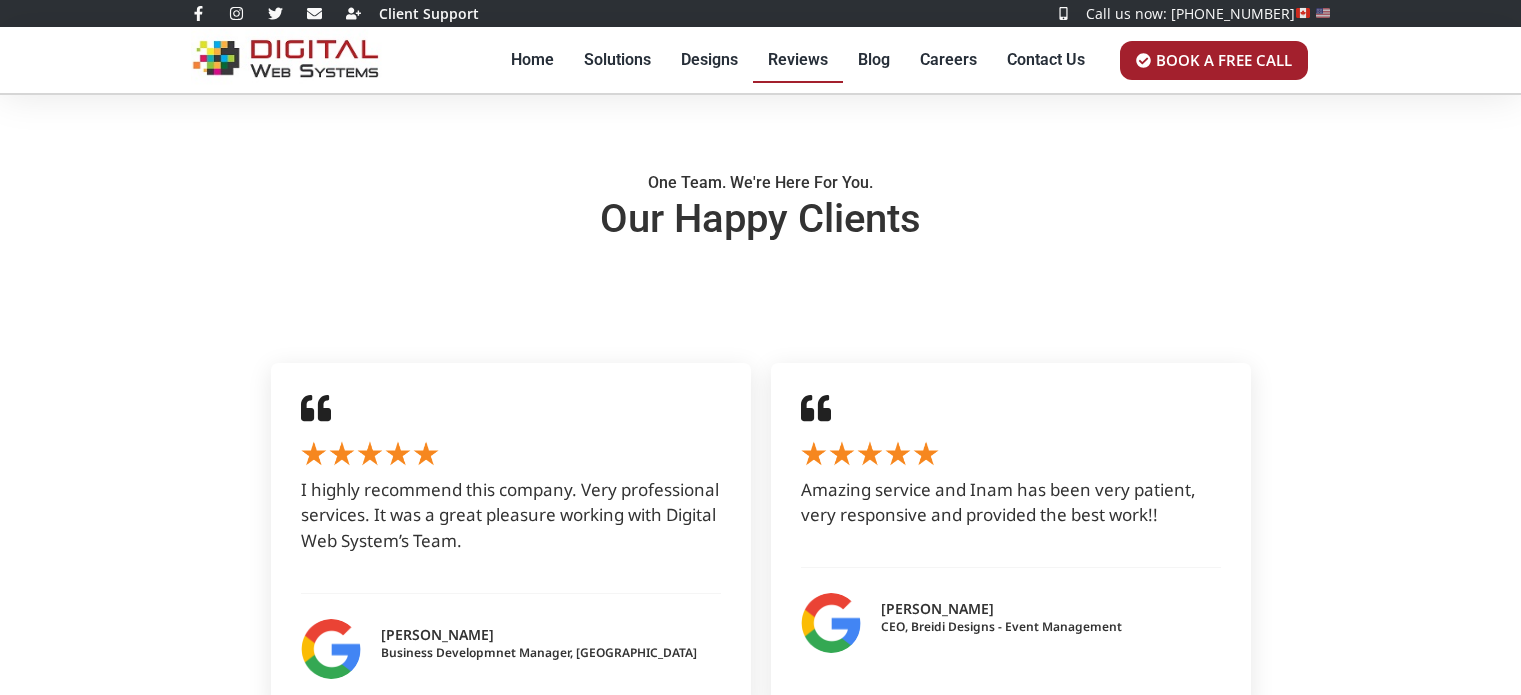 scroll, scrollTop: 0, scrollLeft: 0, axis: both 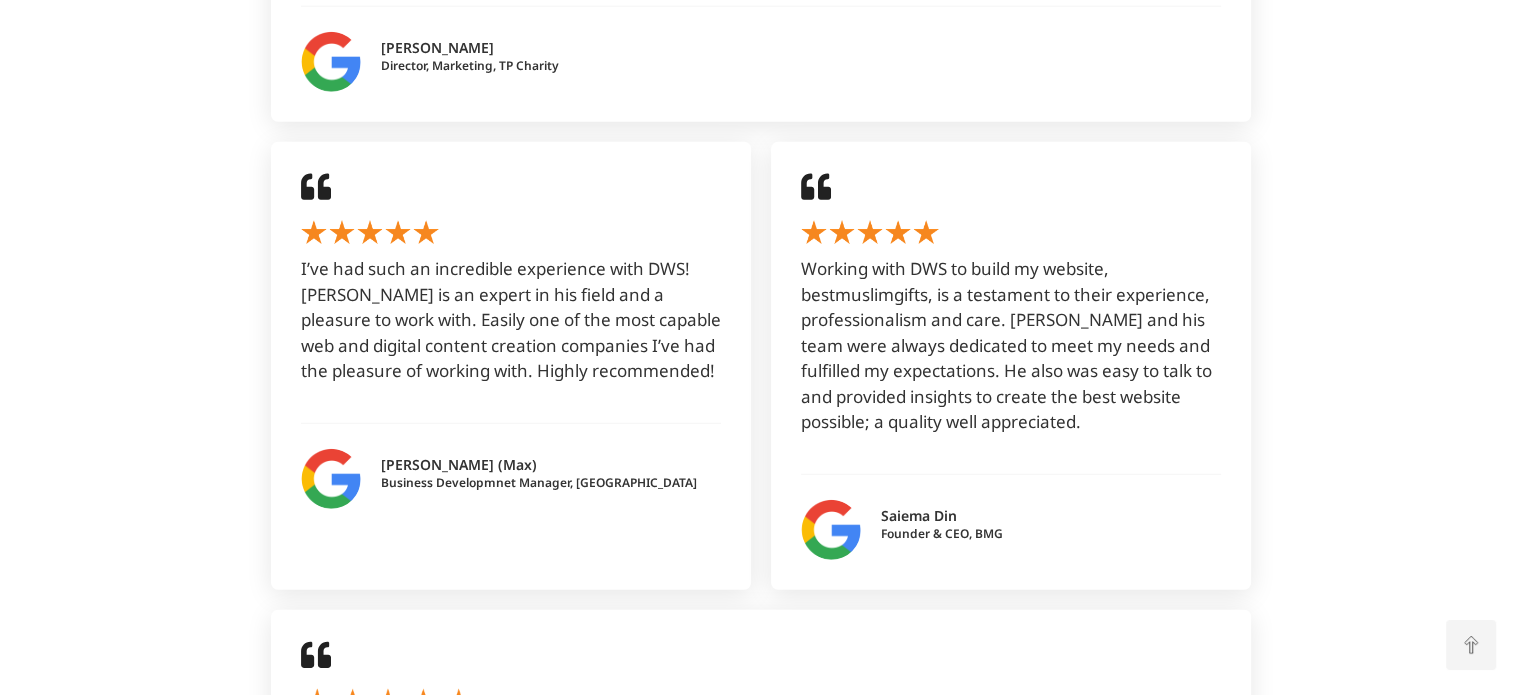 click at bounding box center (831, 530) 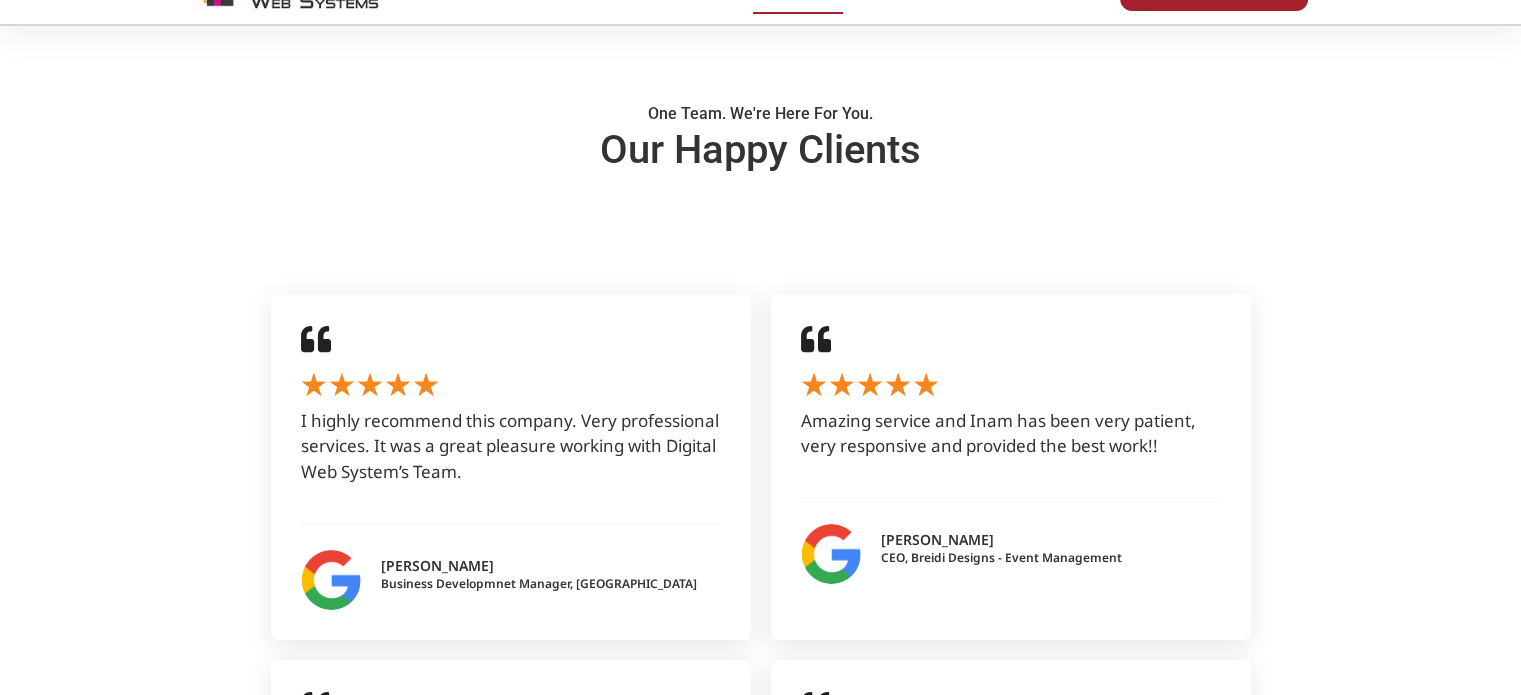 scroll, scrollTop: 0, scrollLeft: 0, axis: both 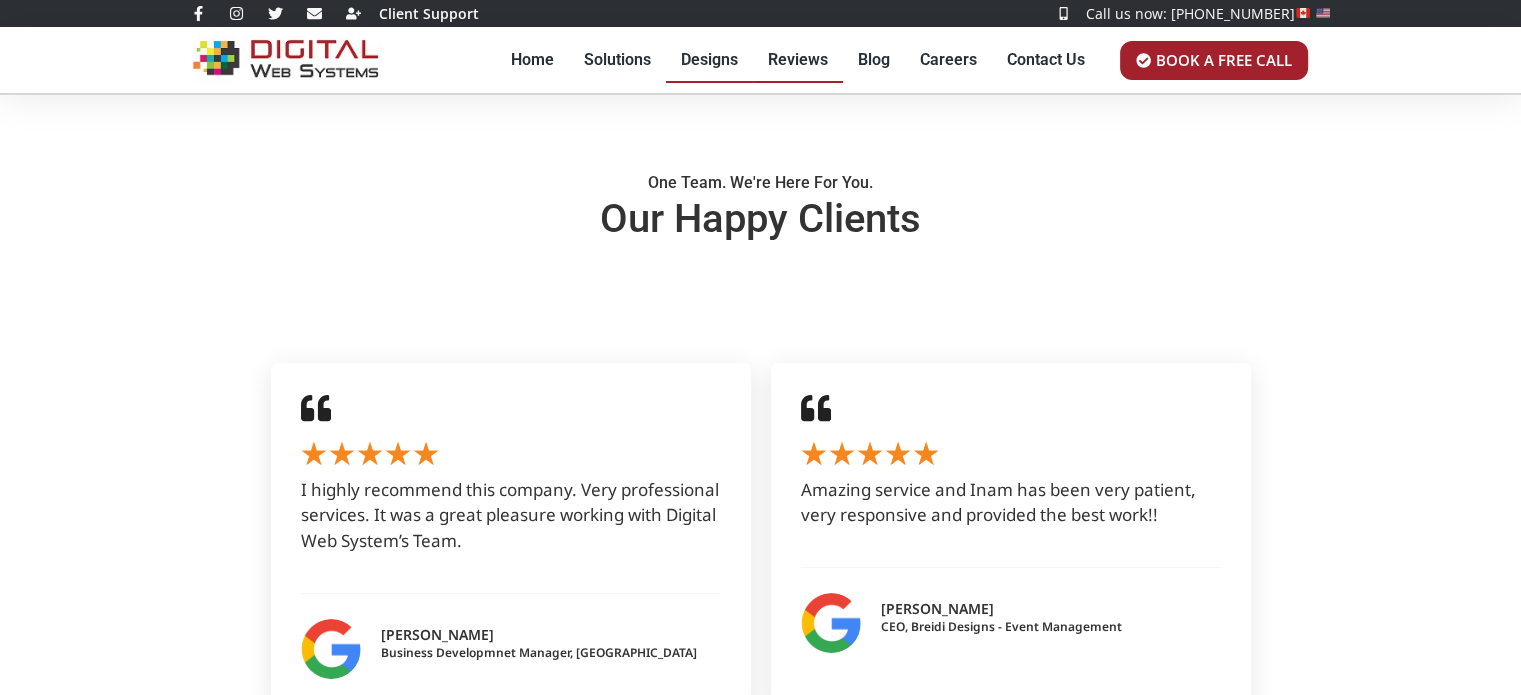 click on "Designs" 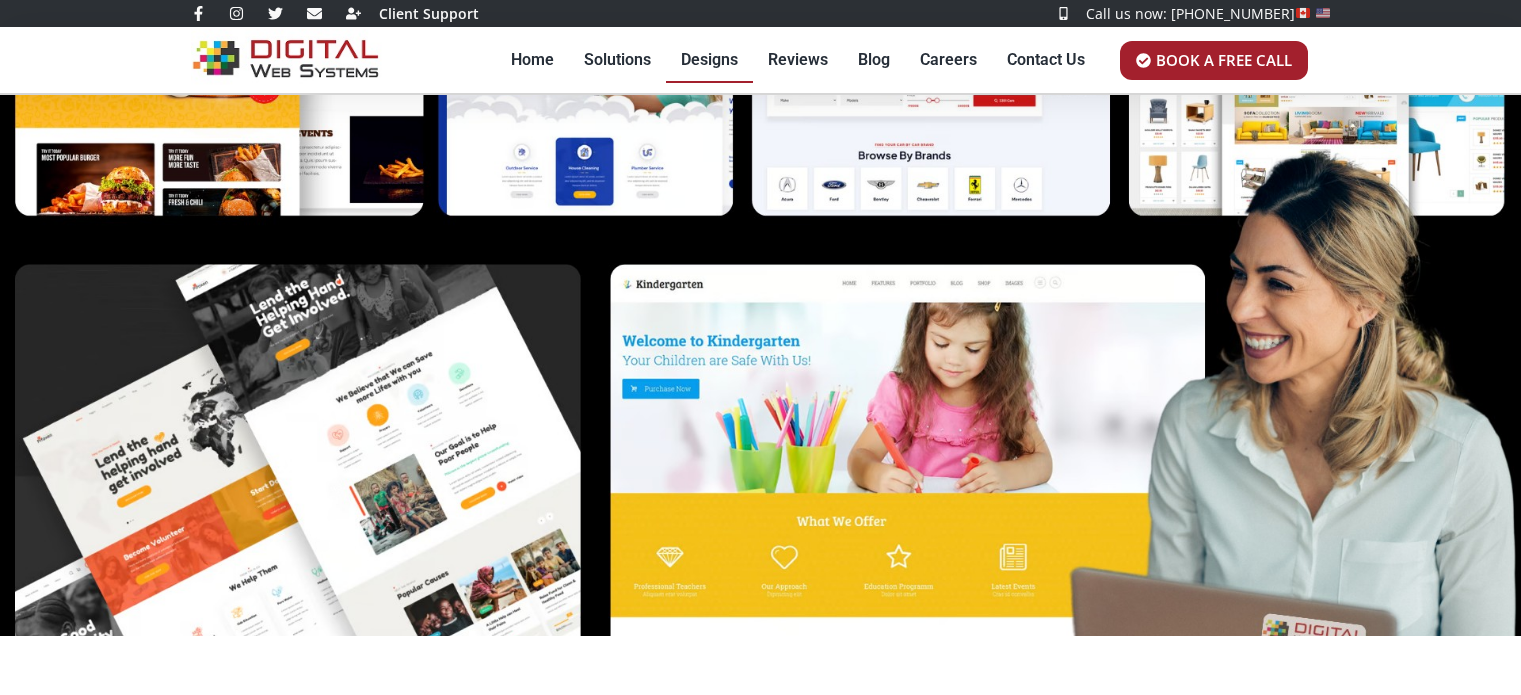 scroll, scrollTop: 0, scrollLeft: 0, axis: both 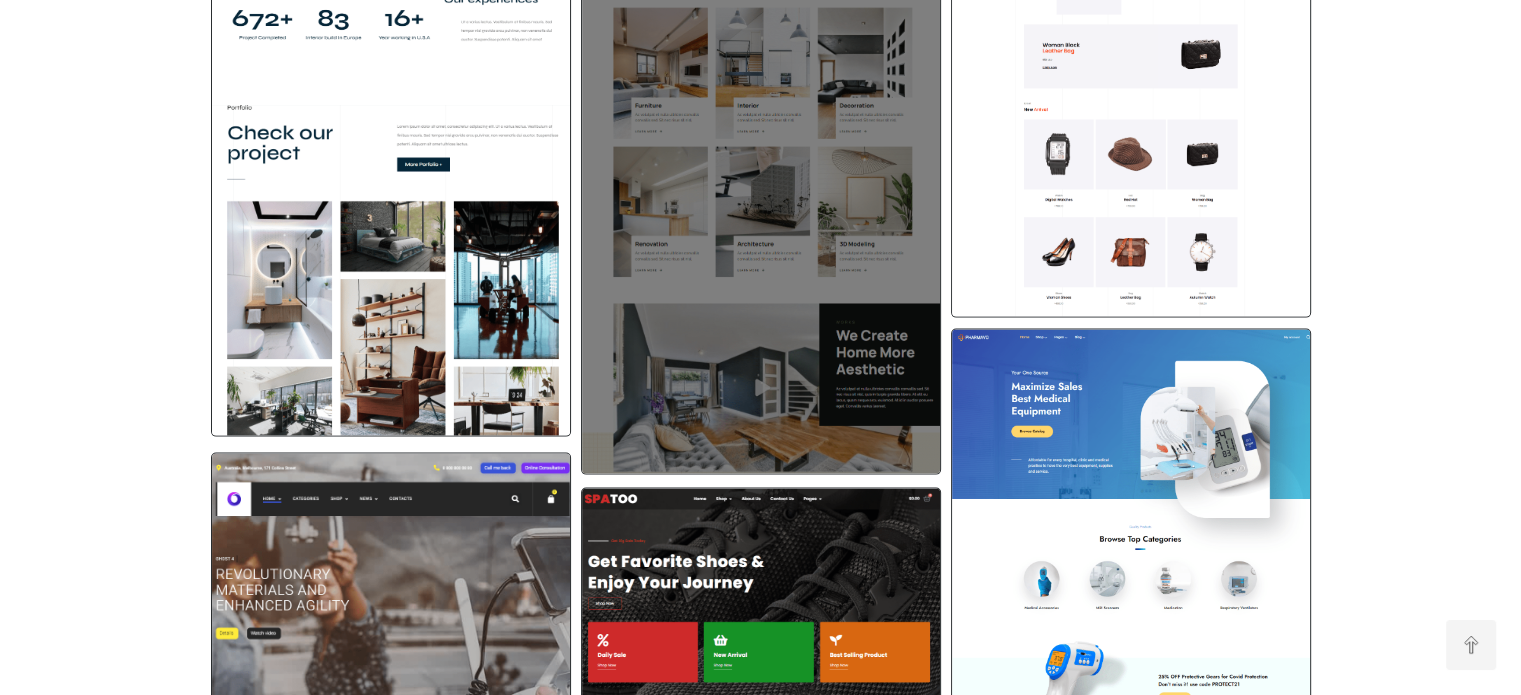 click on "Comfy.png" at bounding box center [761, -23] 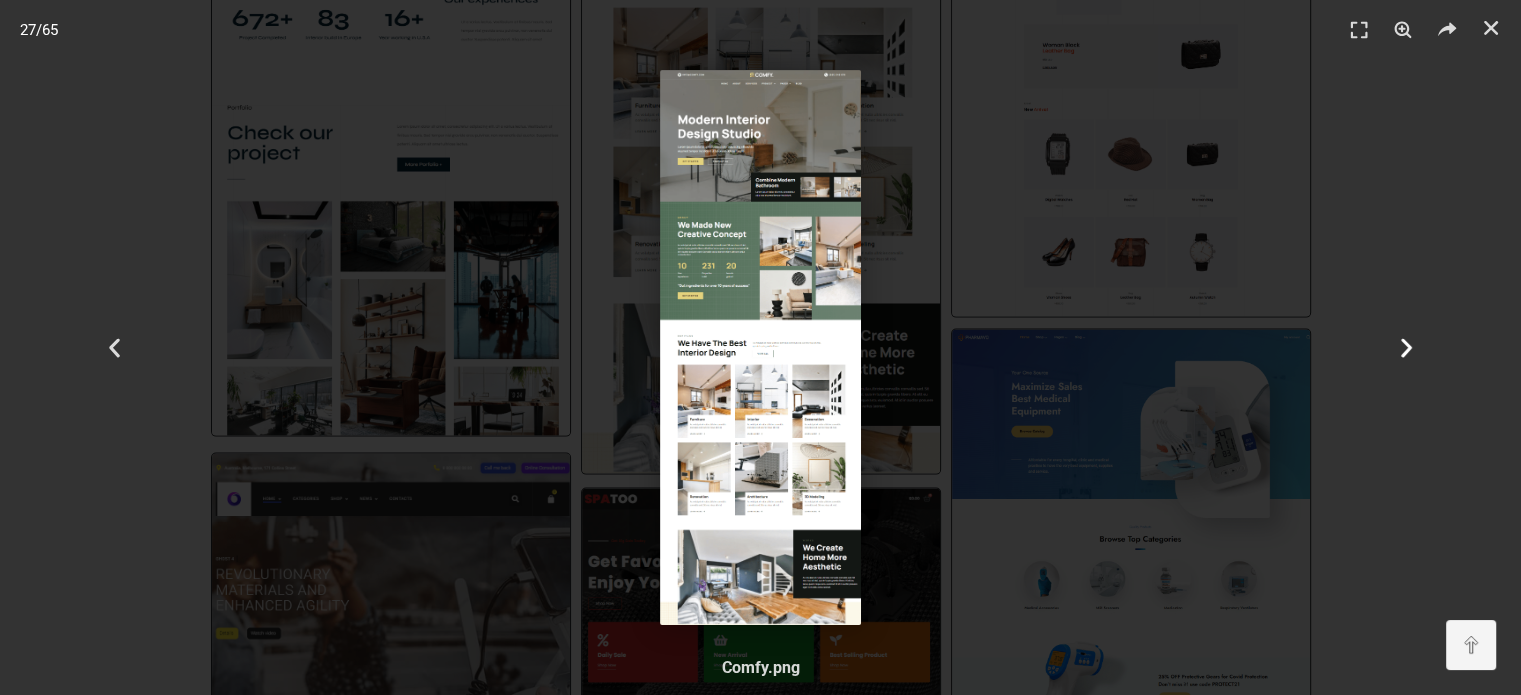 click on "Next" at bounding box center (1407, 347) 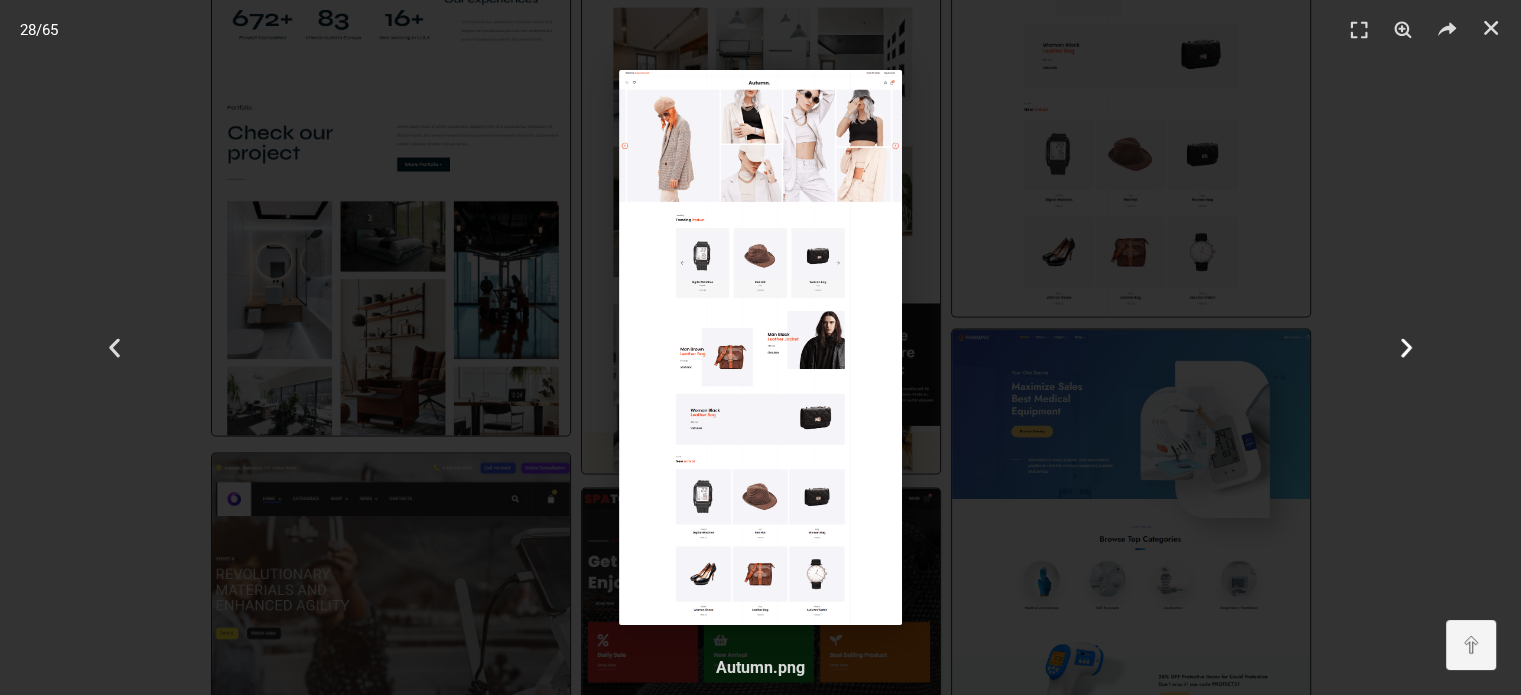 click on "Next" at bounding box center (1407, 347) 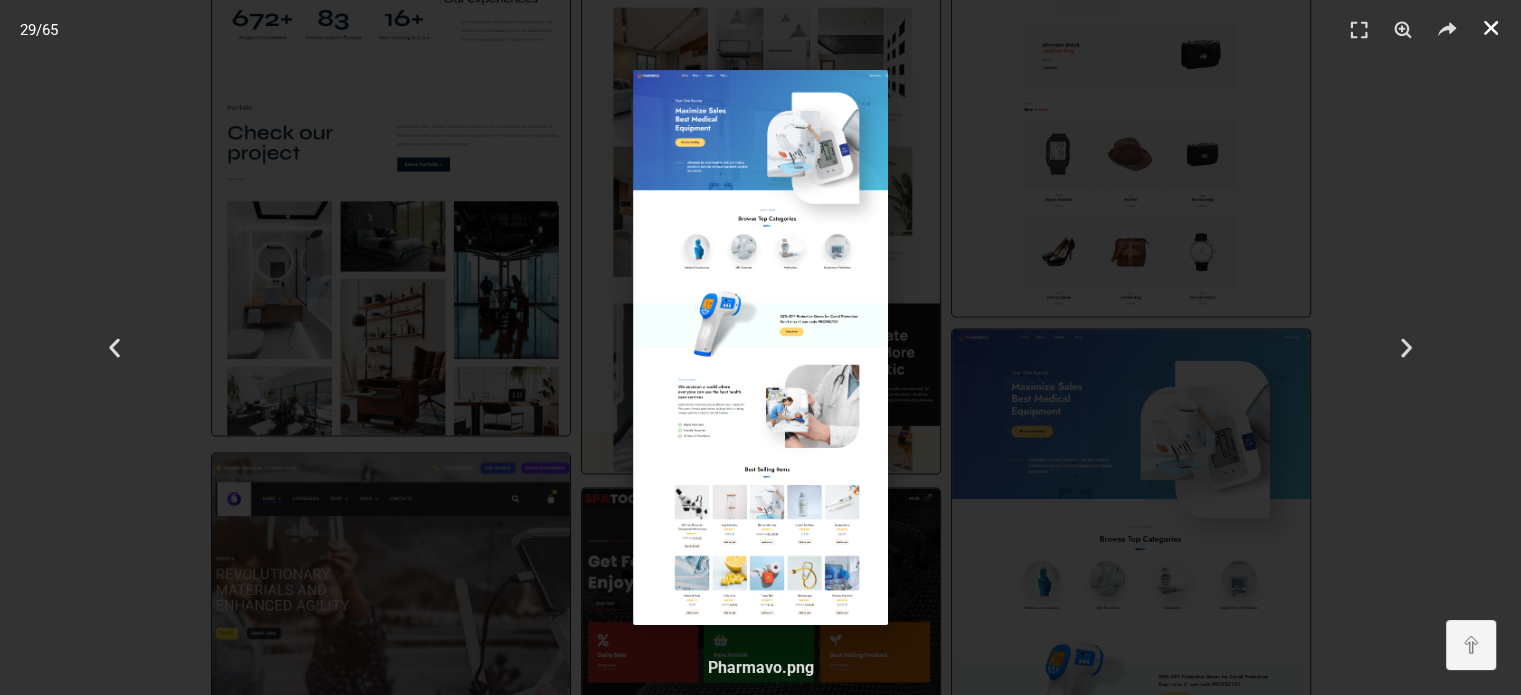 click 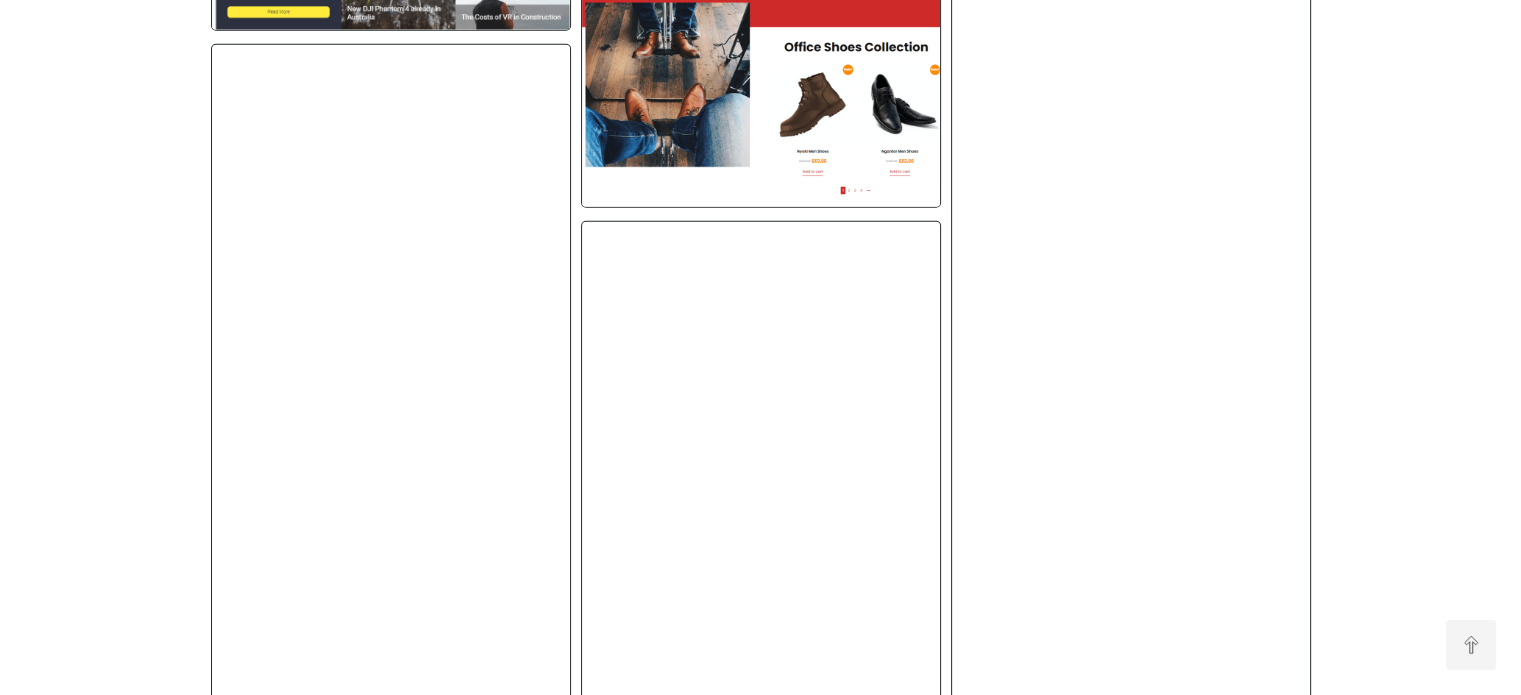click on "Choose your design style, Get a Free Quote.
Custom  Website  Design solutions to move your business Forward
Name
Email
Phone Number
Business Type
Request Quote
Based in Canada, we've served local businesses in Canada & USA for 23 years" at bounding box center (760, -598) 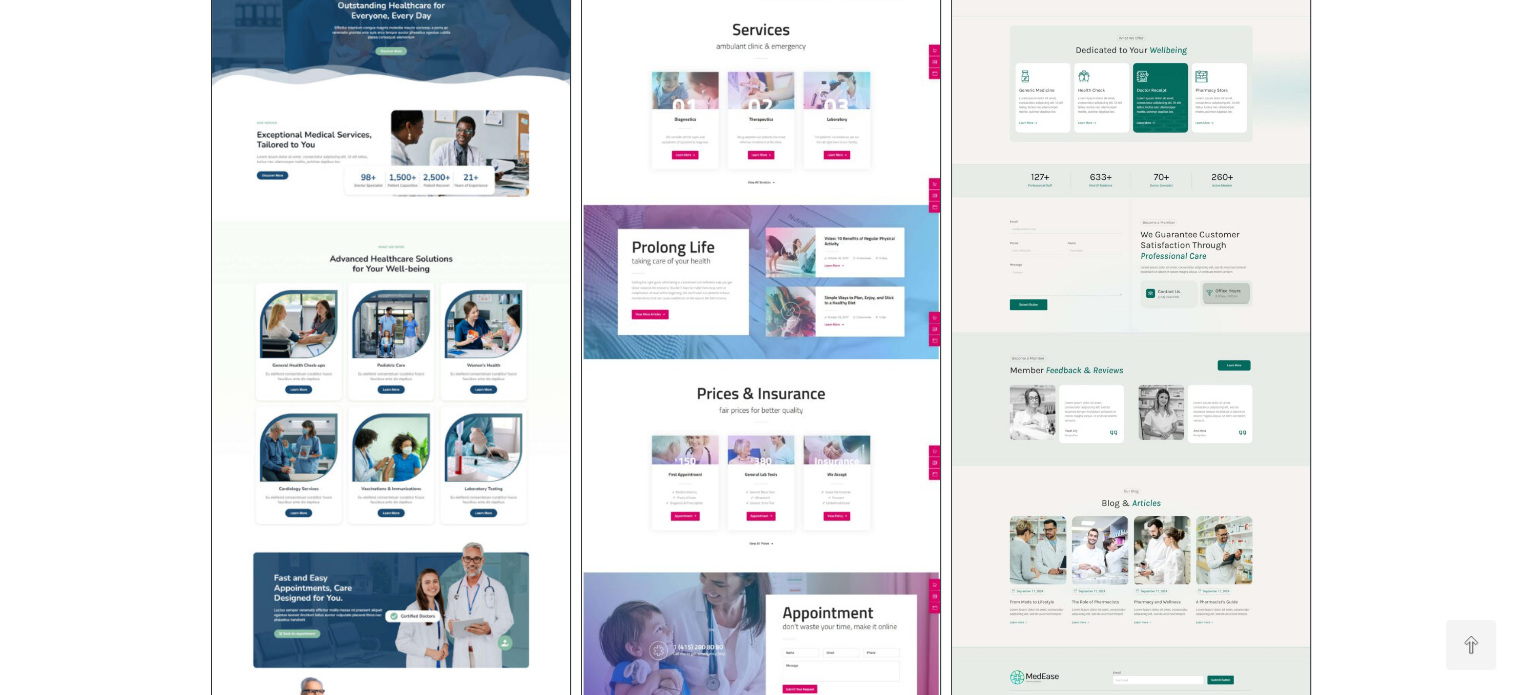 scroll, scrollTop: 0, scrollLeft: 0, axis: both 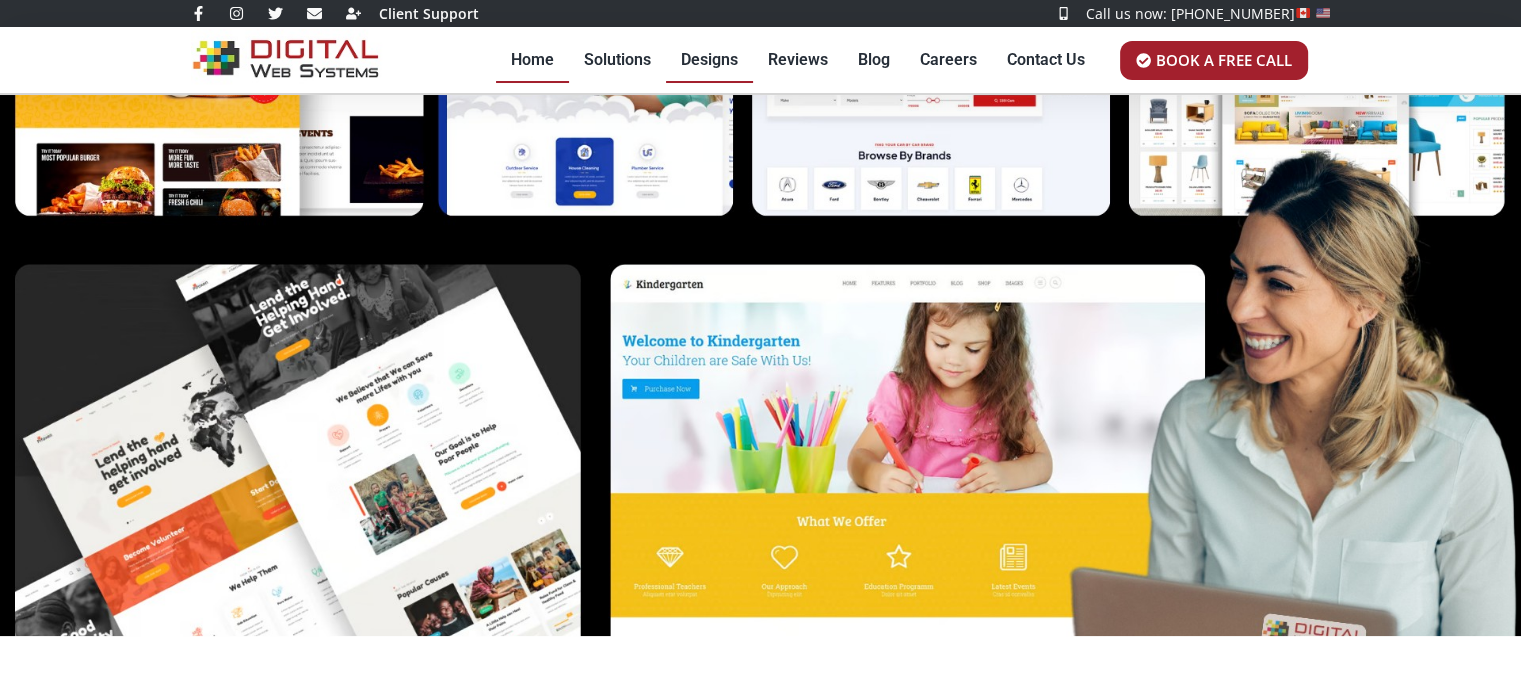 click on "Home" 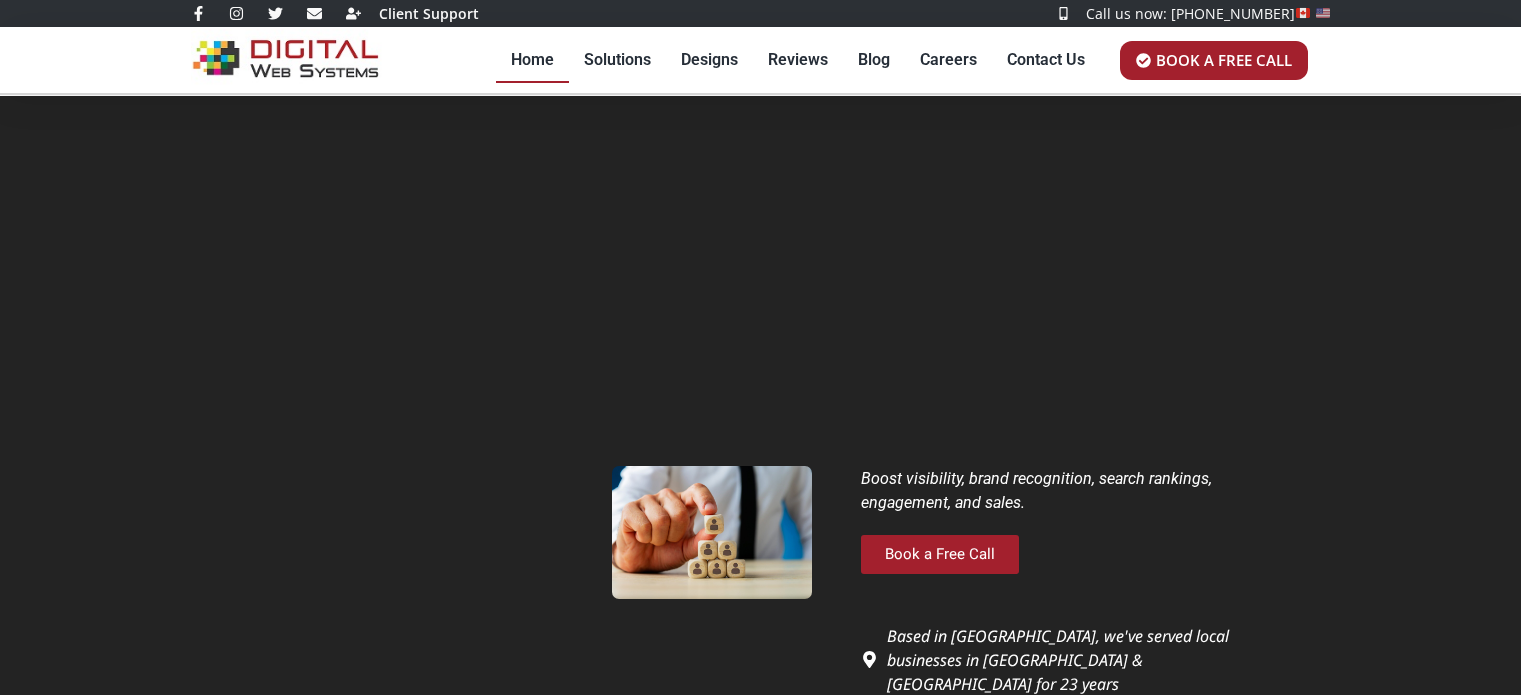 scroll, scrollTop: 0, scrollLeft: 0, axis: both 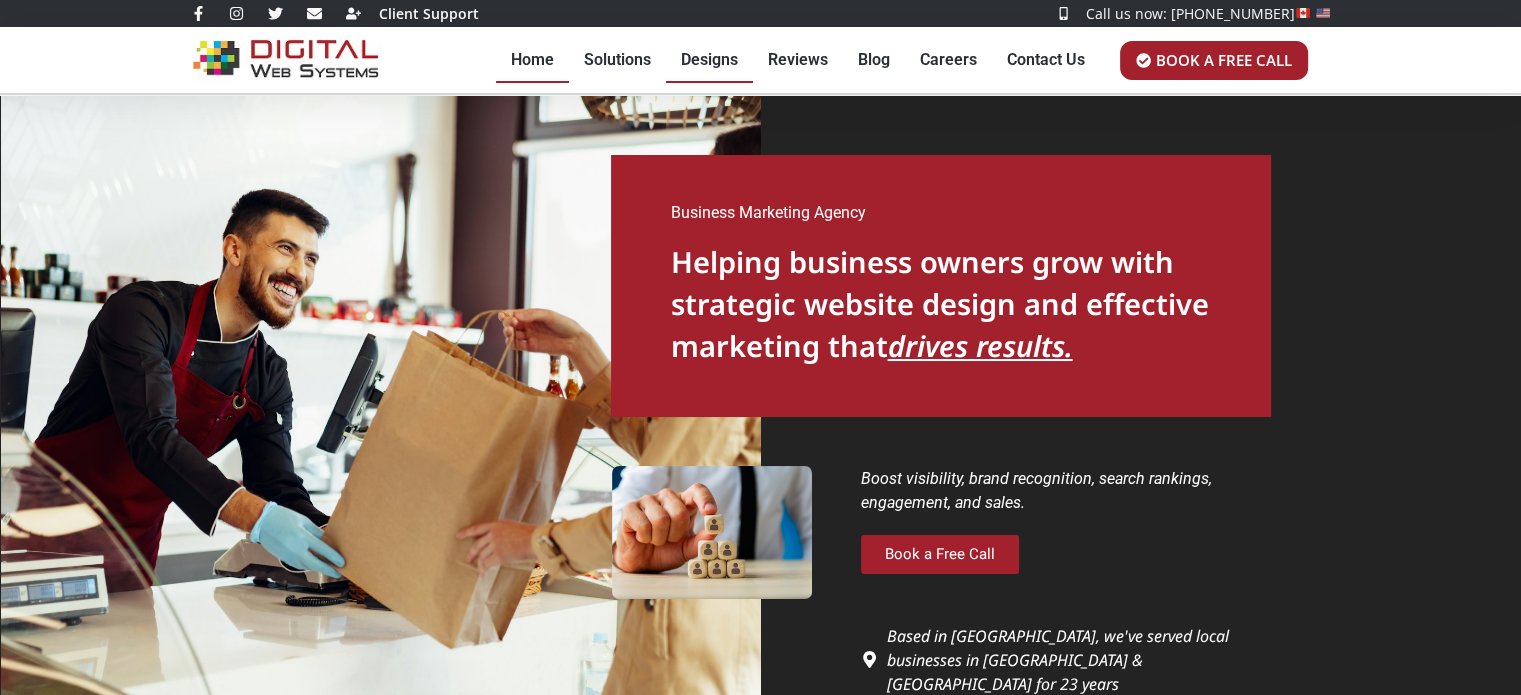 click on "Designs" 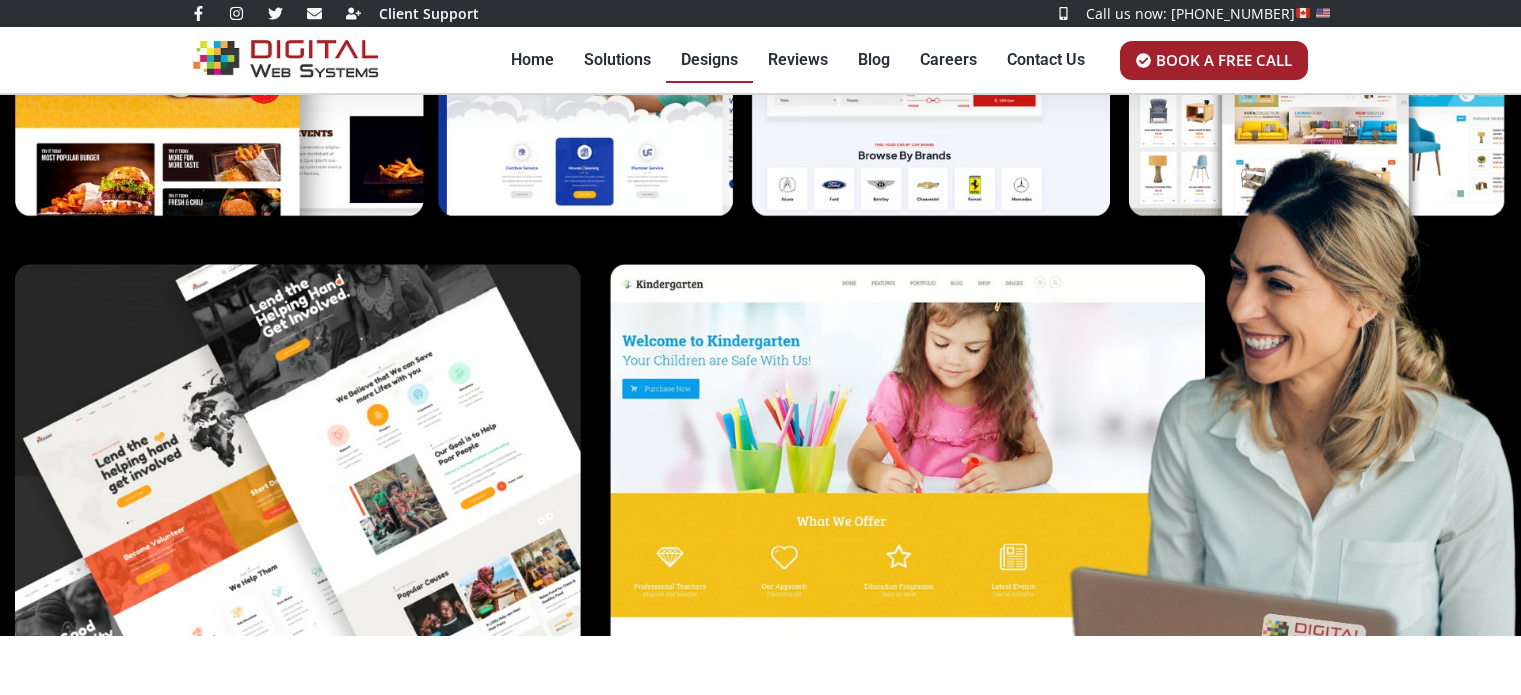 scroll, scrollTop: 0, scrollLeft: 0, axis: both 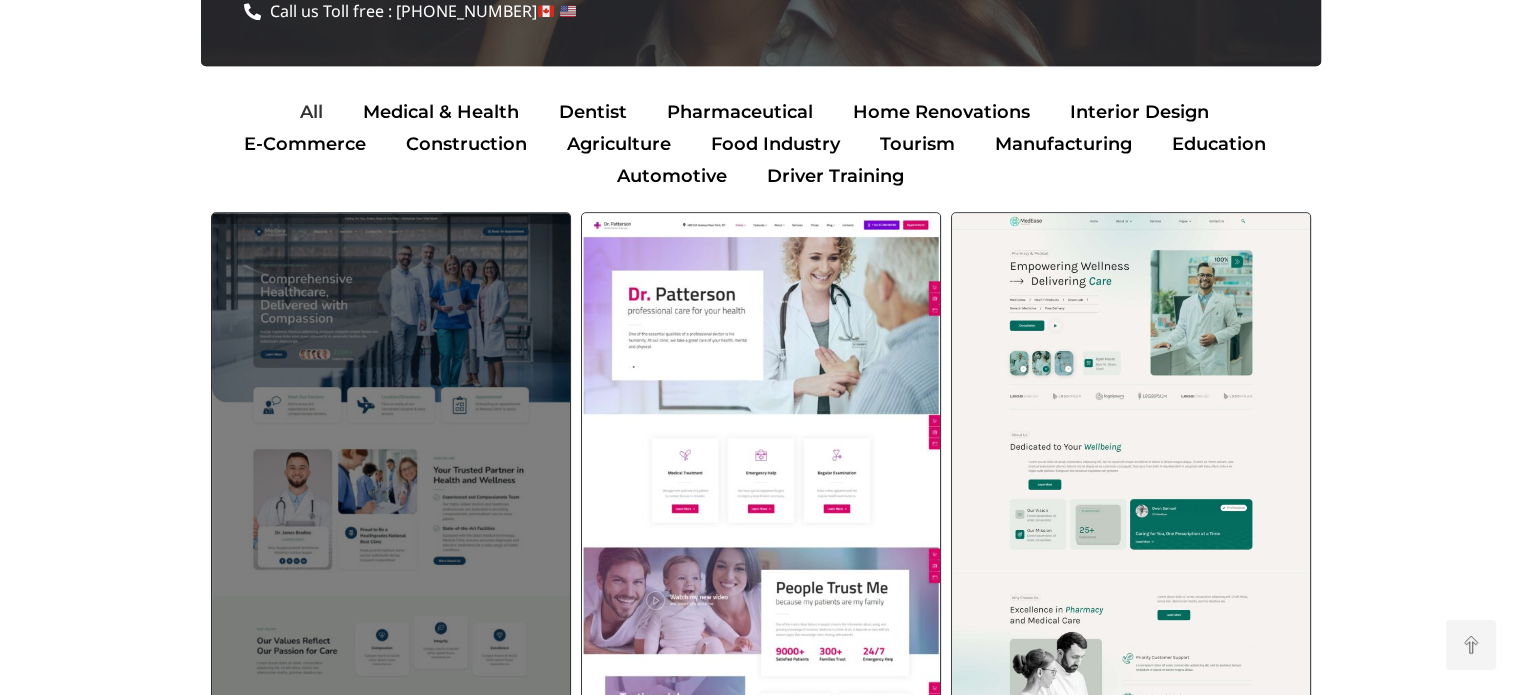 click on "Home_2-scaled.jpg" at bounding box center (391, 1190) 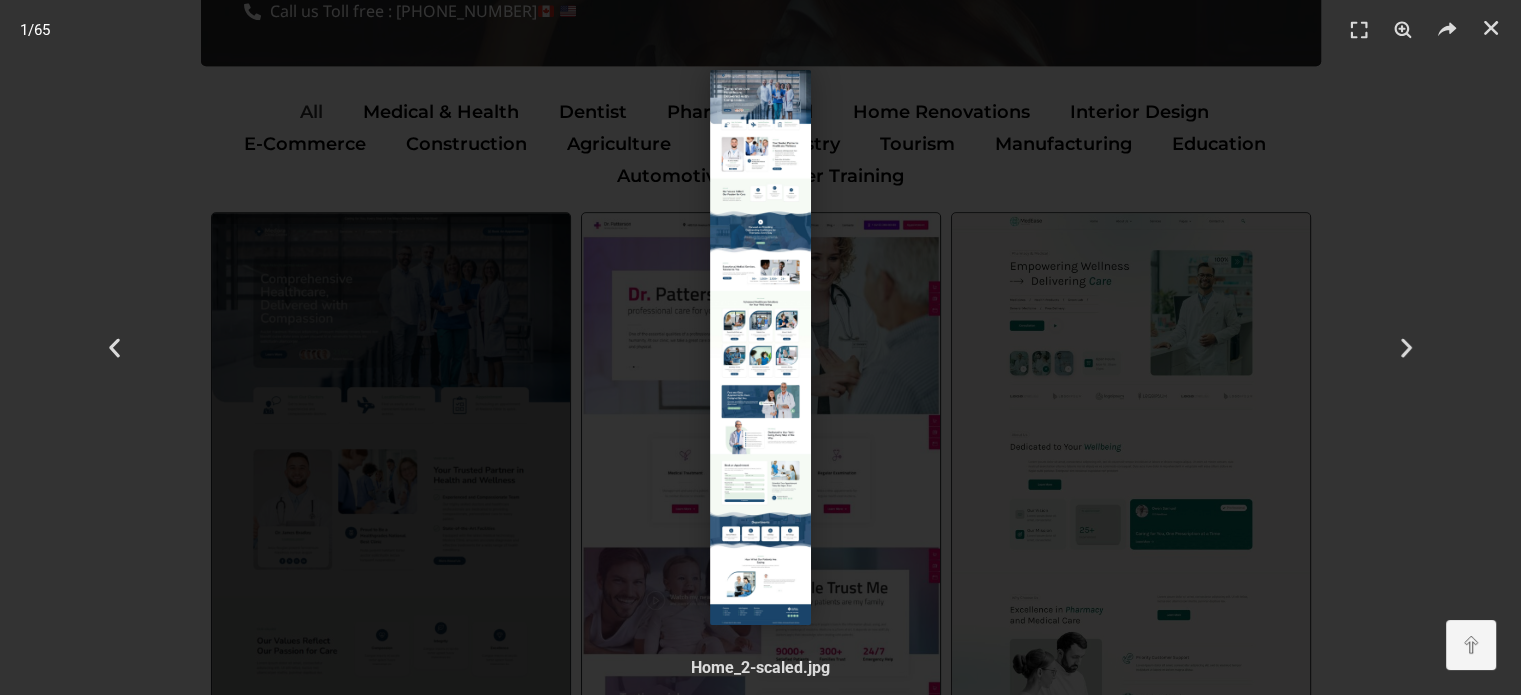 click at bounding box center [761, 347] 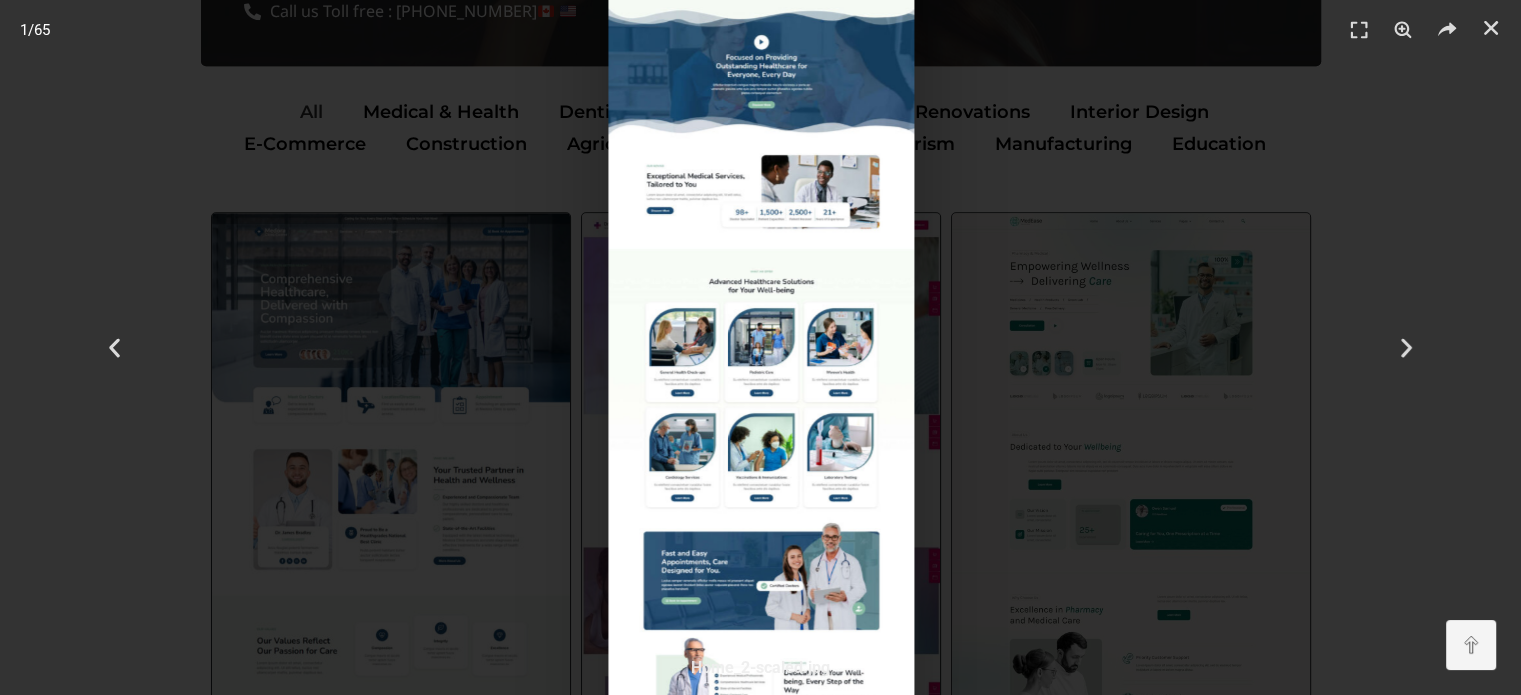 click at bounding box center (760, 418) 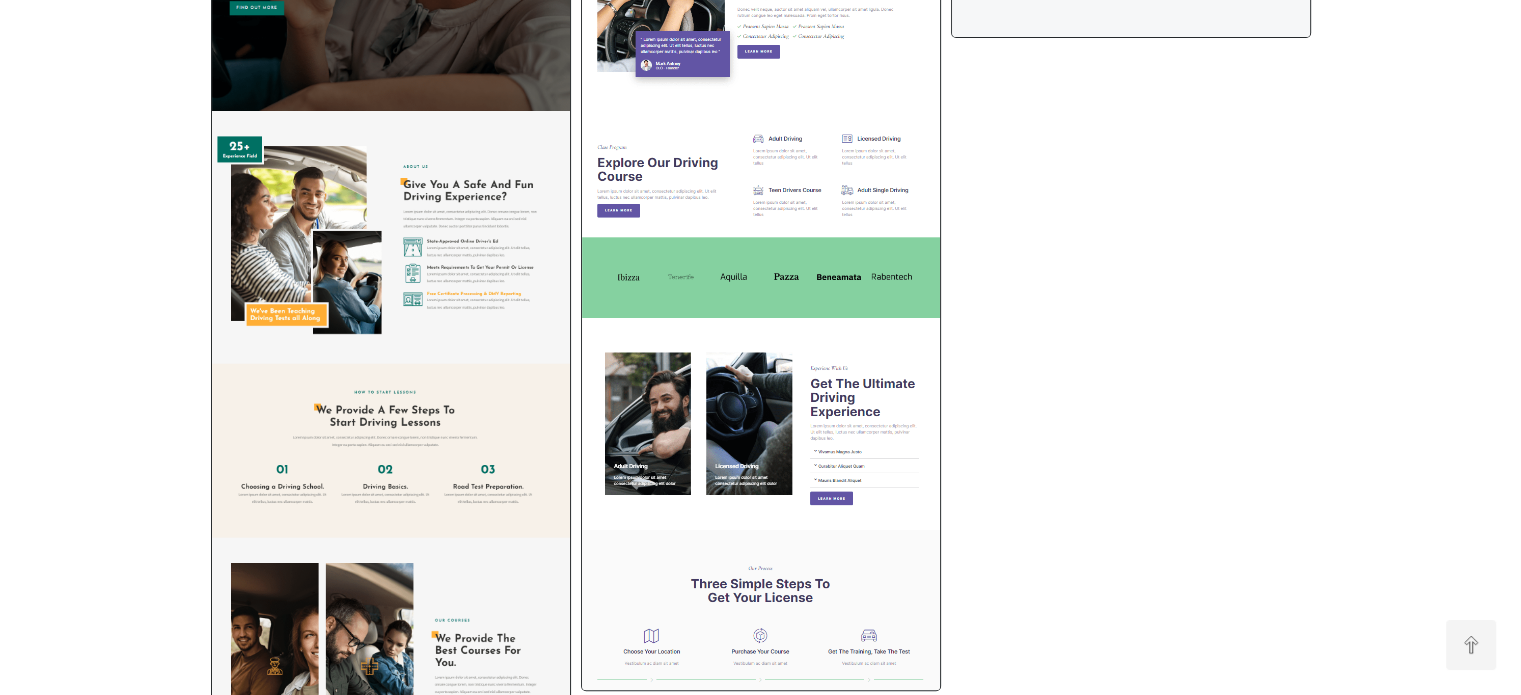 scroll, scrollTop: 23781, scrollLeft: 0, axis: vertical 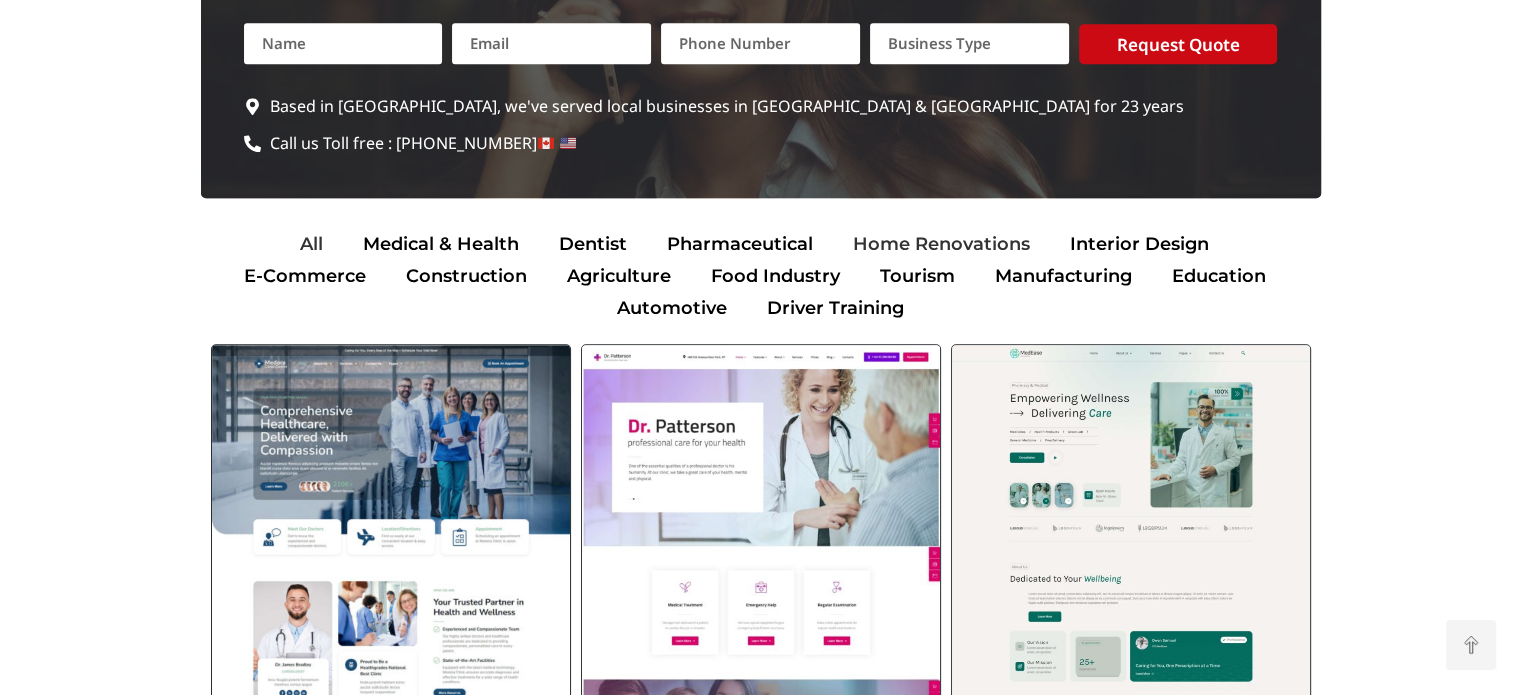 click on "Home Renovations" at bounding box center (941, 244) 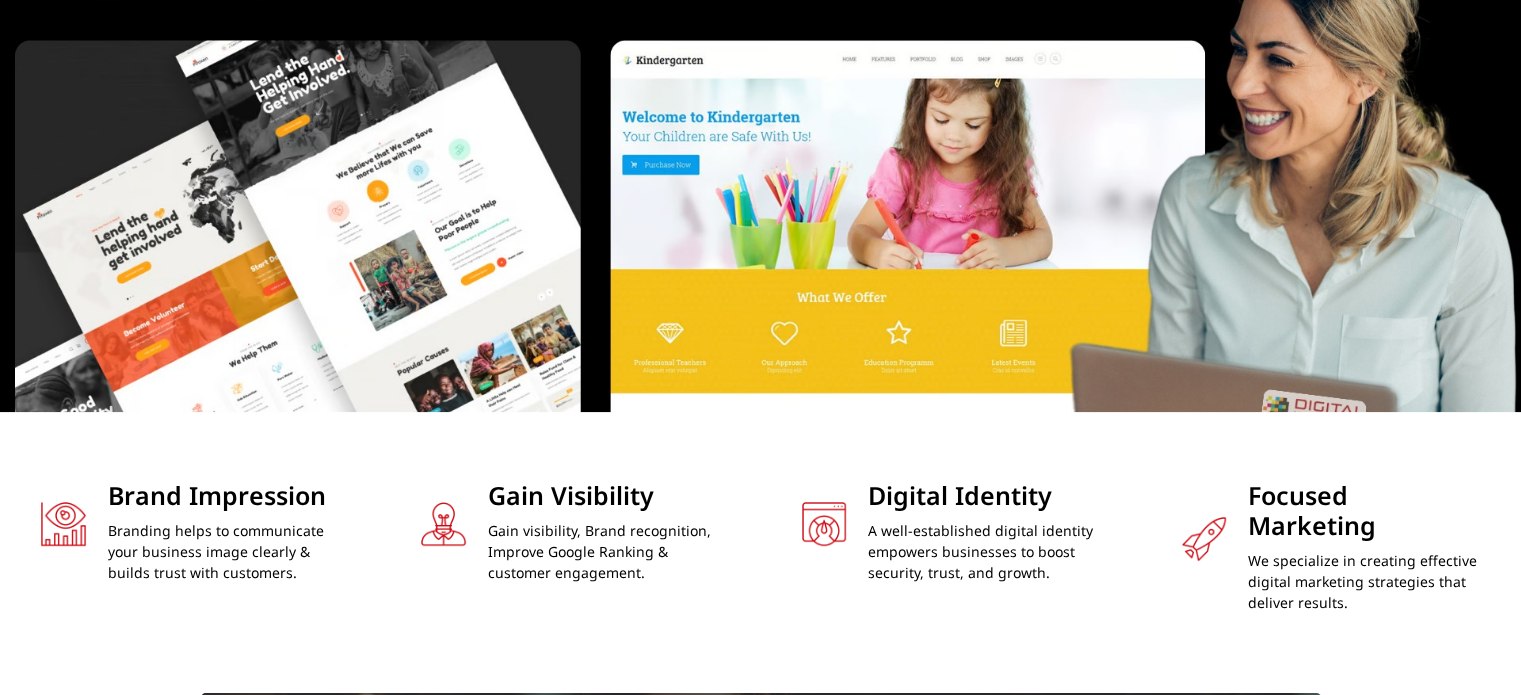 scroll, scrollTop: 0, scrollLeft: 0, axis: both 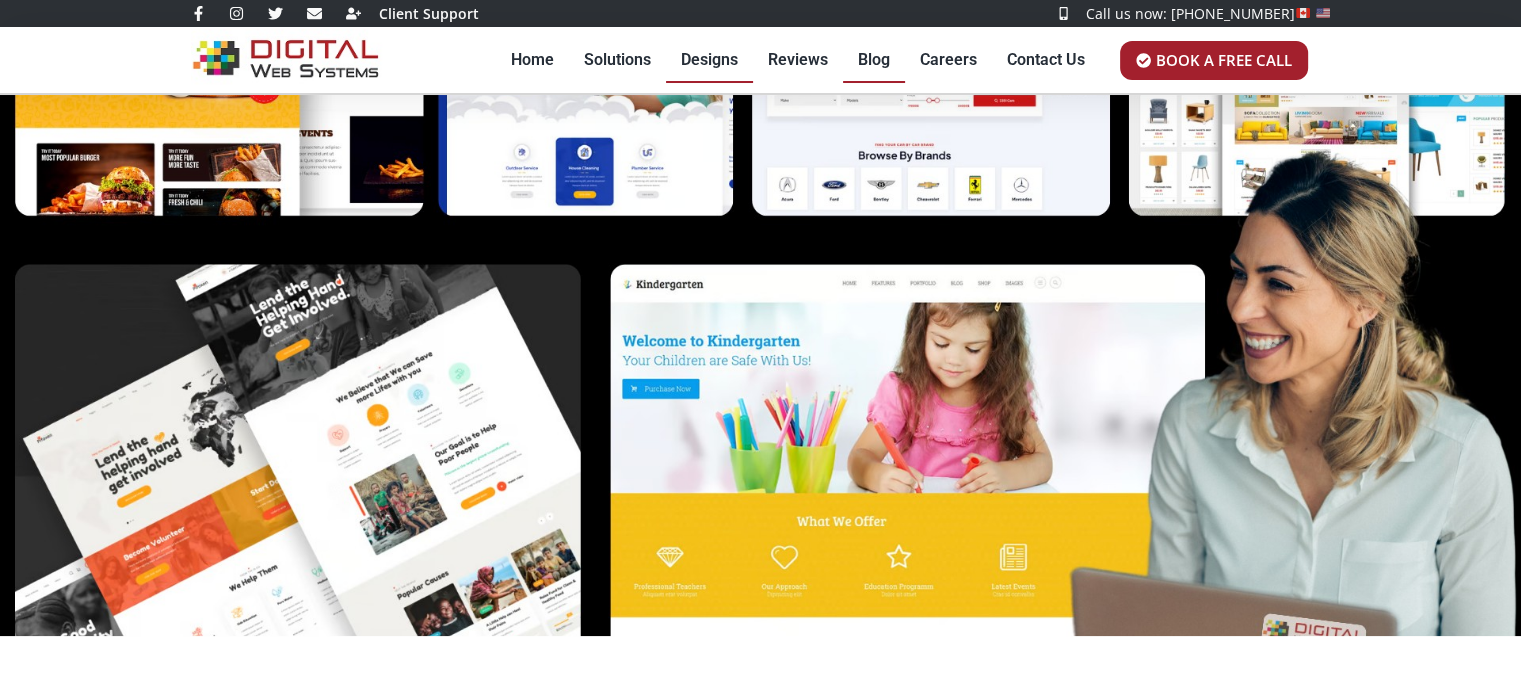 click on "Blog" 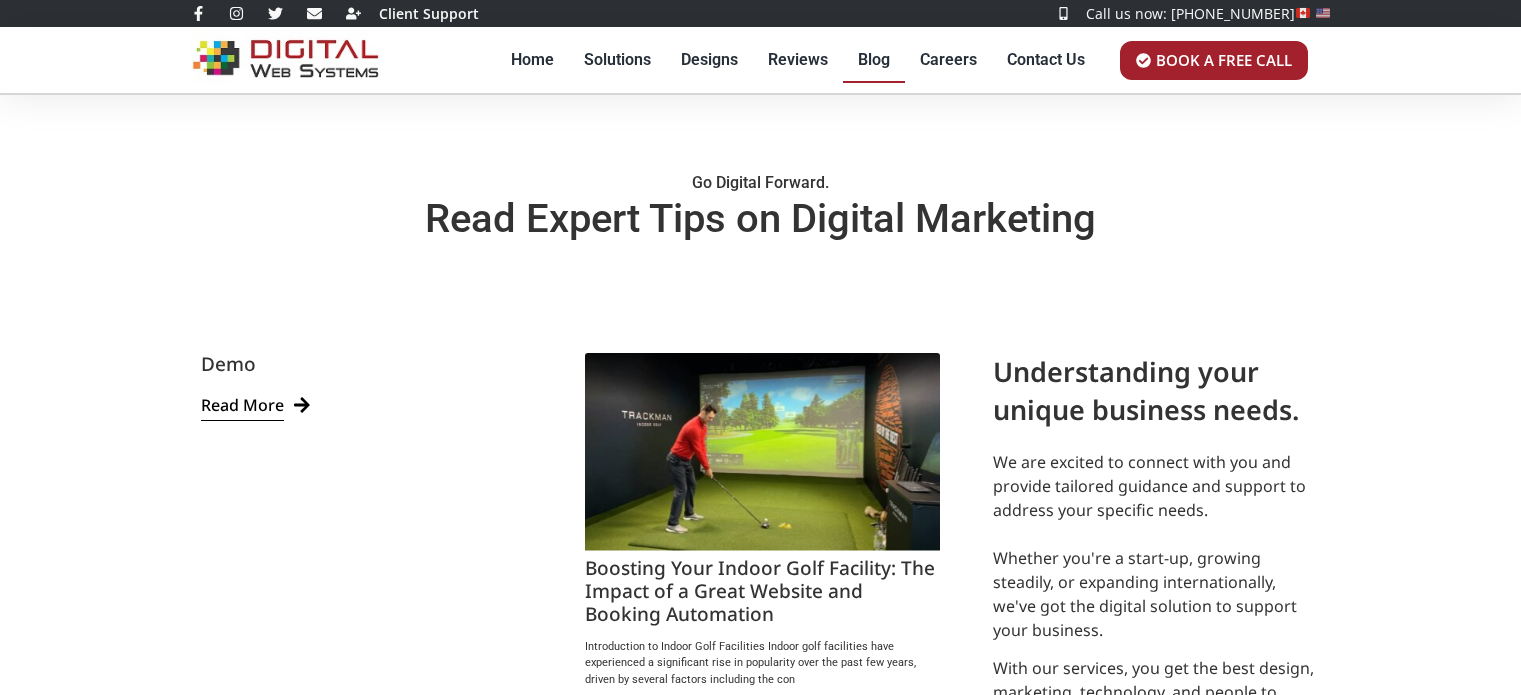 scroll, scrollTop: 0, scrollLeft: 0, axis: both 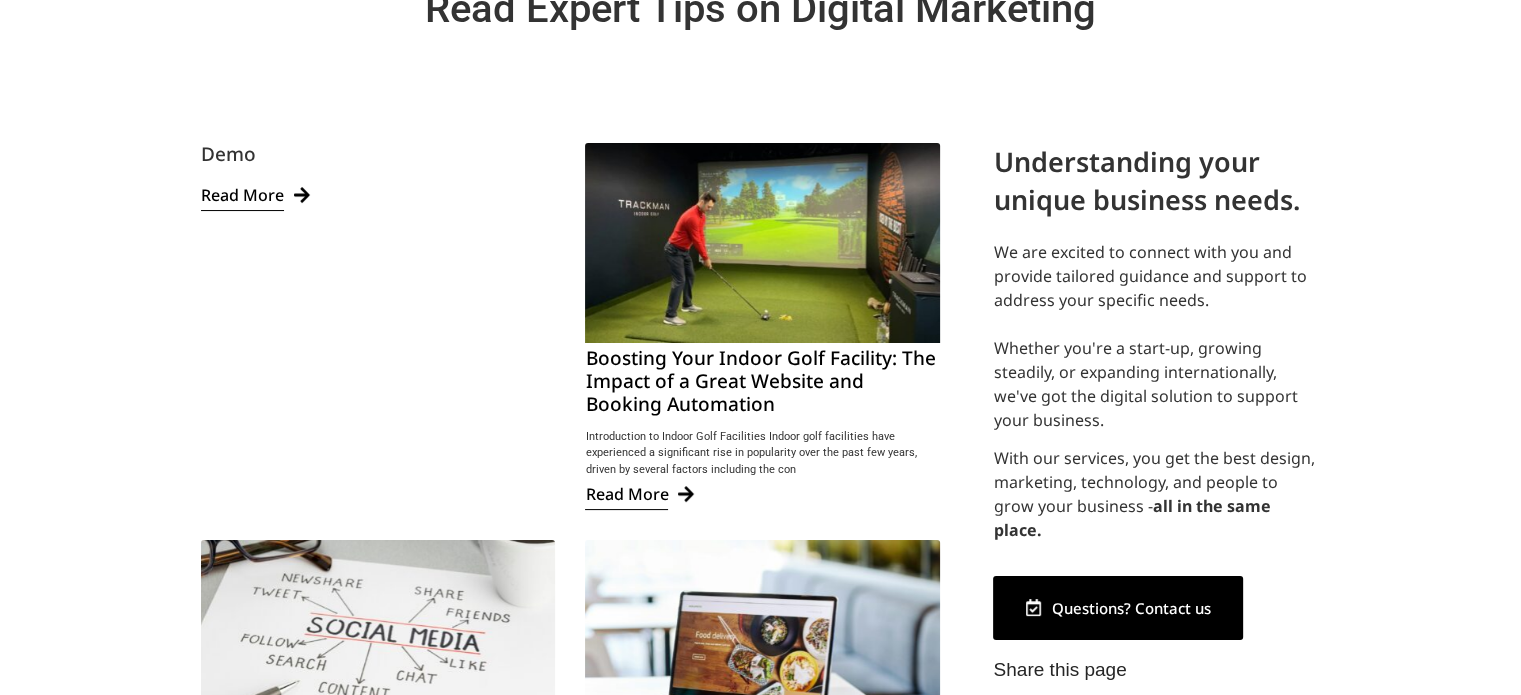 click on "Boosting Your Indoor Golf Facility: The Impact of a Great Website and Booking Automation" at bounding box center (760, 381) 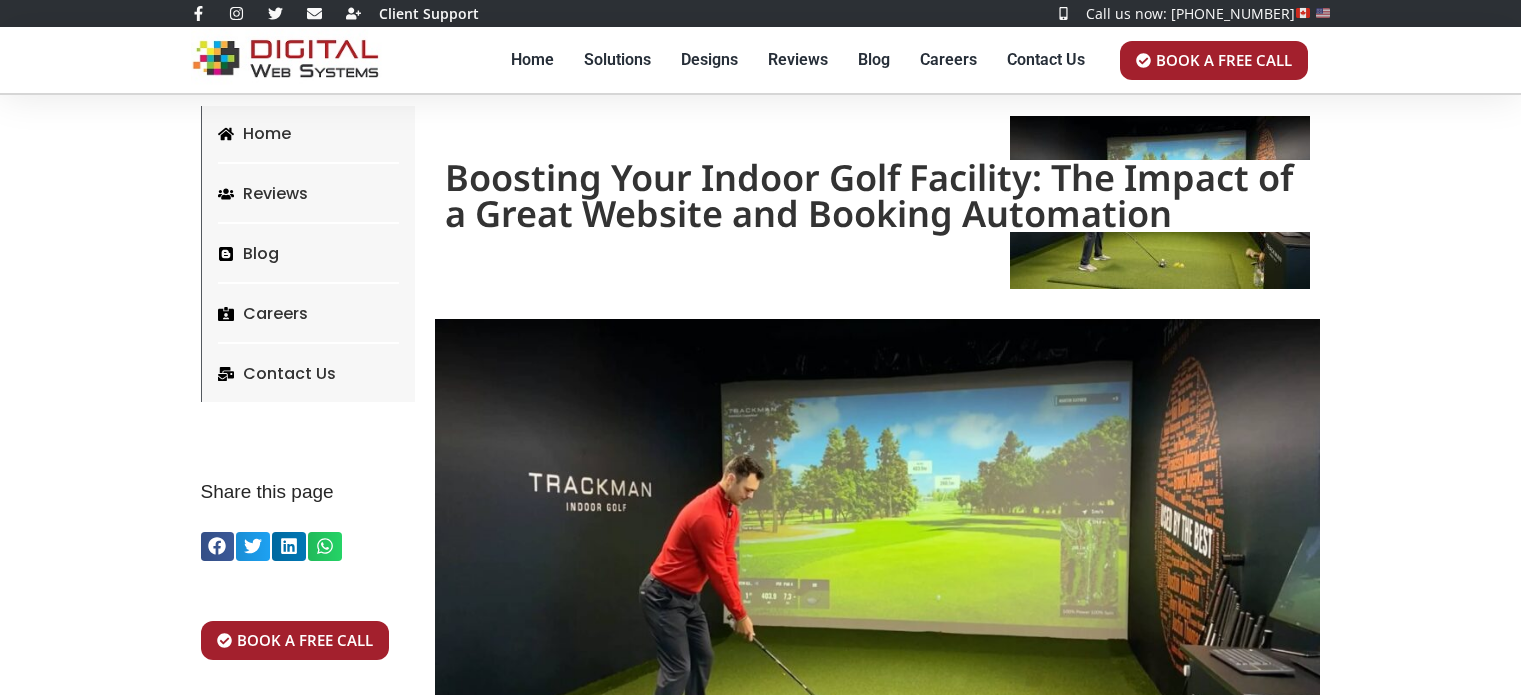 scroll, scrollTop: 0, scrollLeft: 0, axis: both 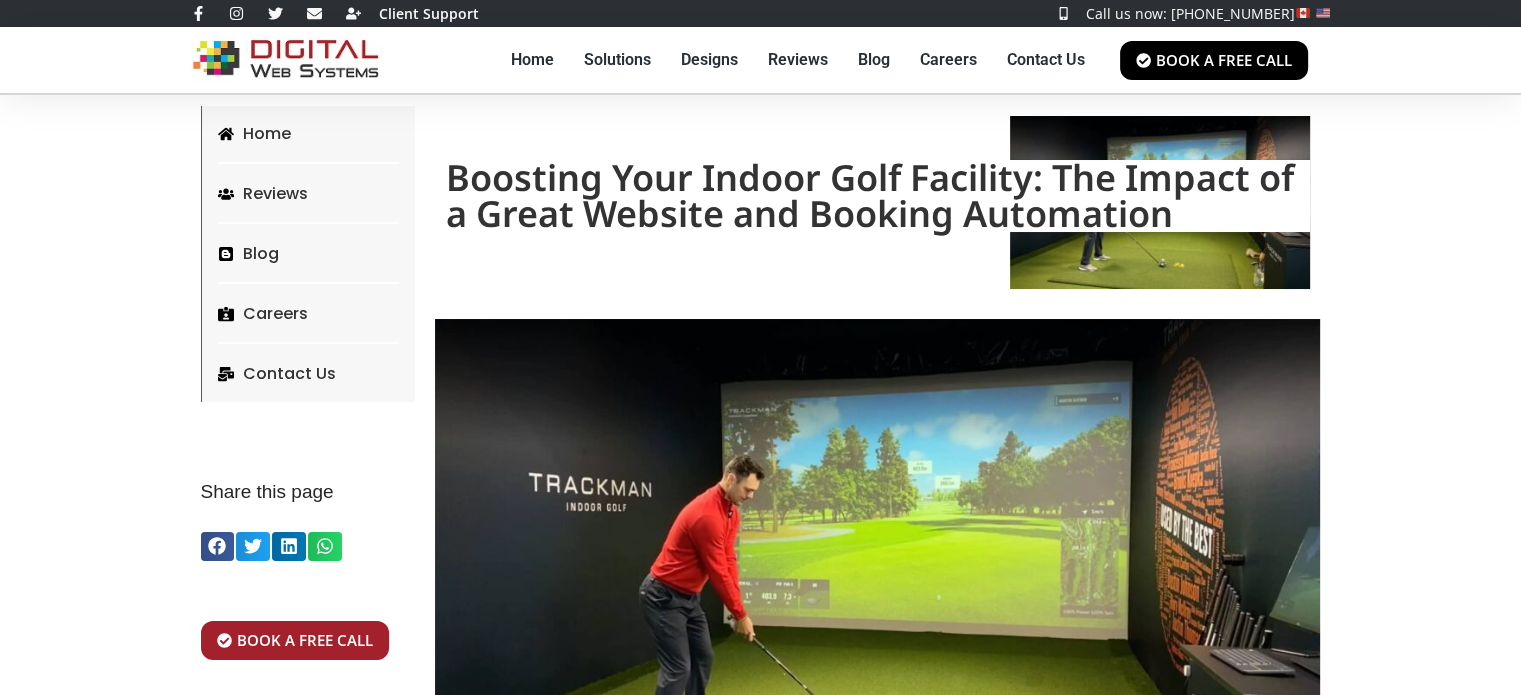 click on "Book a Free Call" at bounding box center [1224, 60] 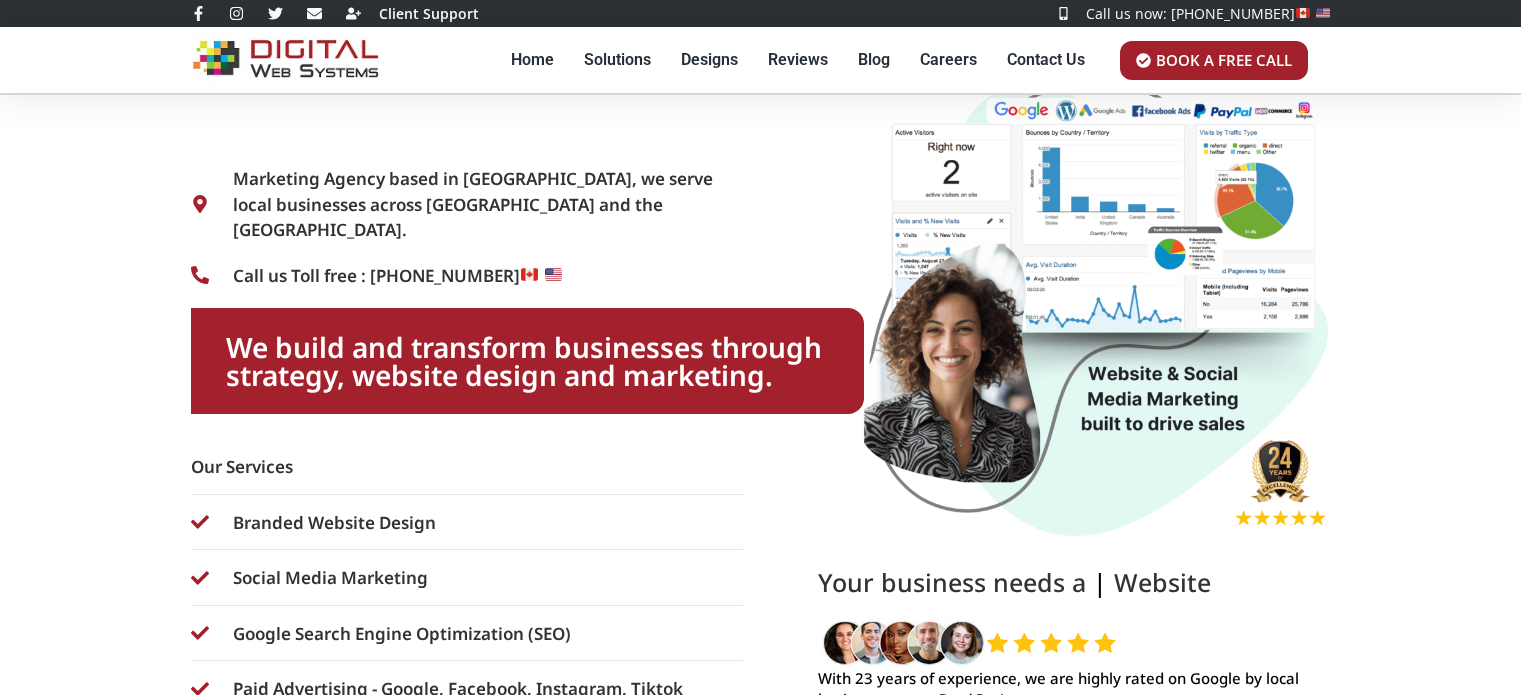 scroll, scrollTop: 0, scrollLeft: 0, axis: both 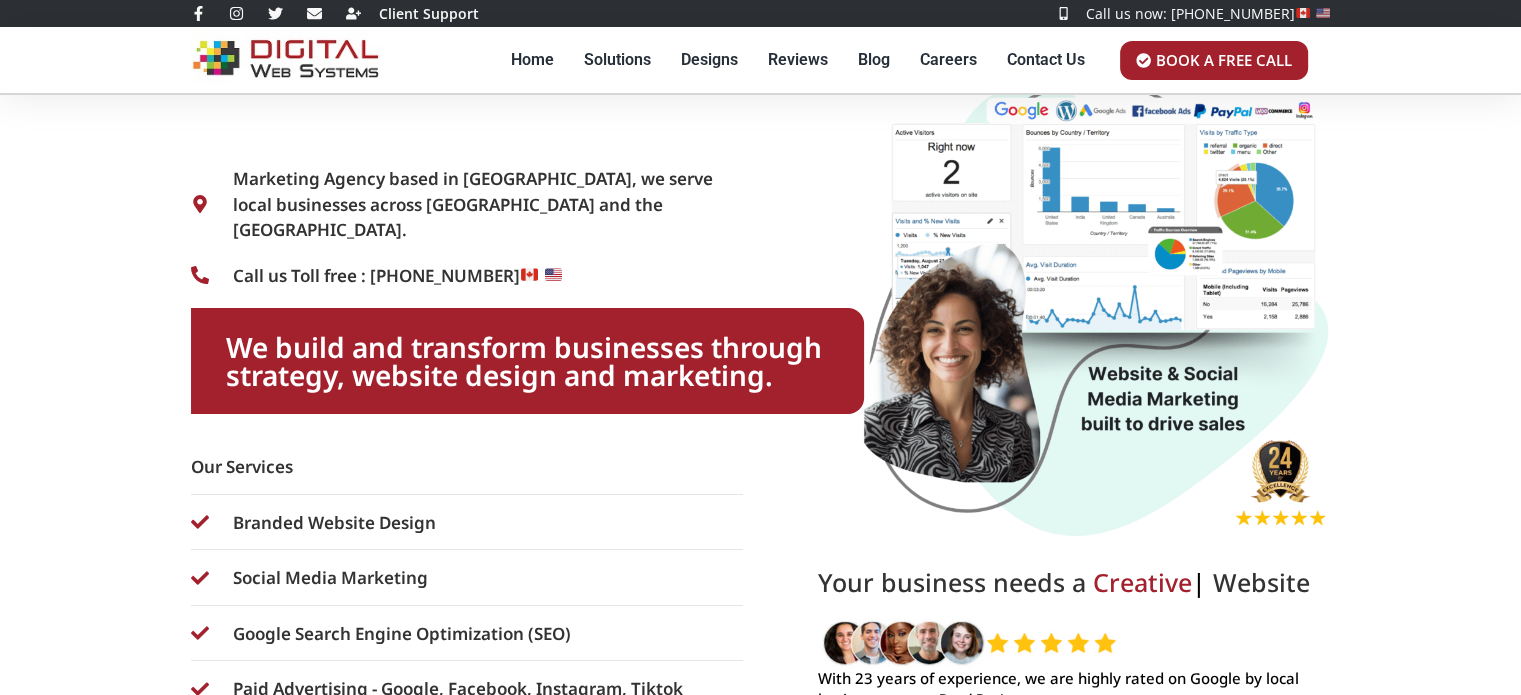 click on "We build and transform businesses through strategy, website design and marketing." at bounding box center [527, 361] 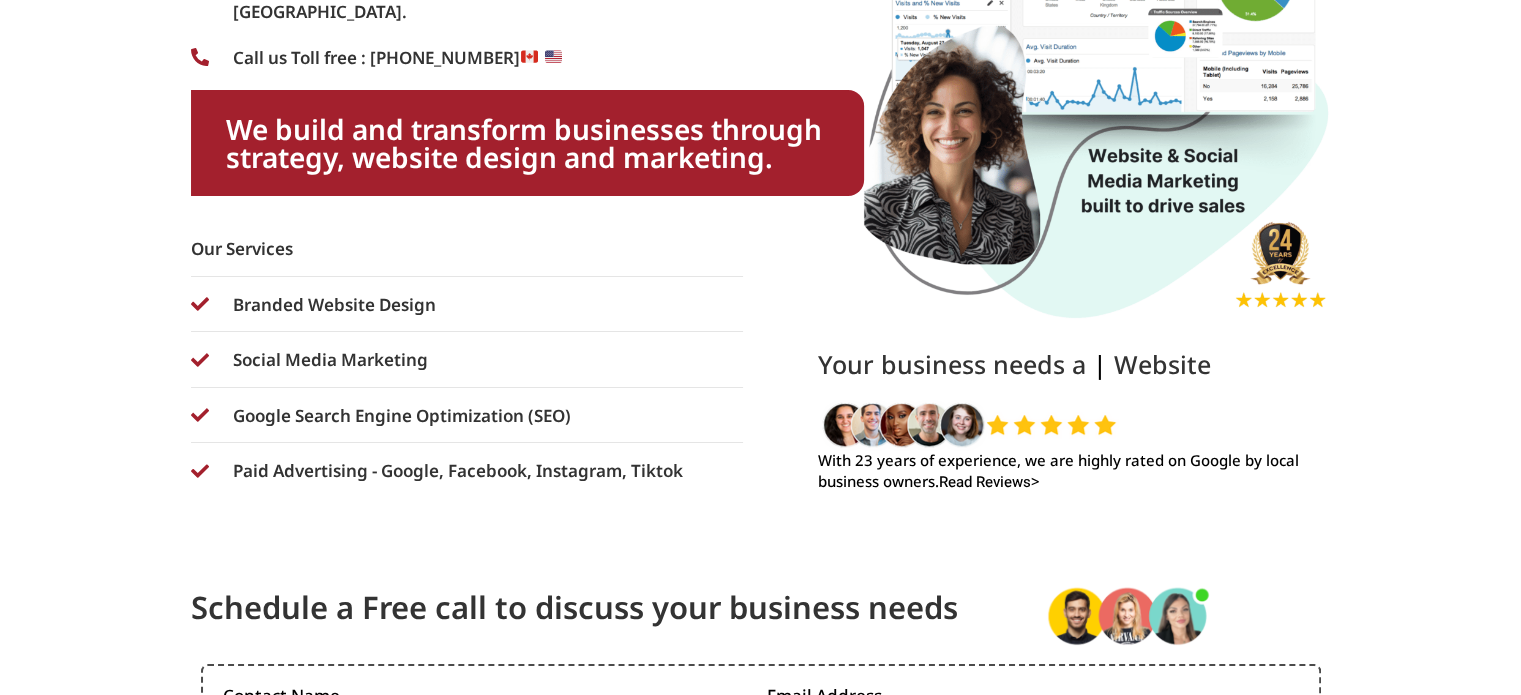 scroll, scrollTop: 233, scrollLeft: 0, axis: vertical 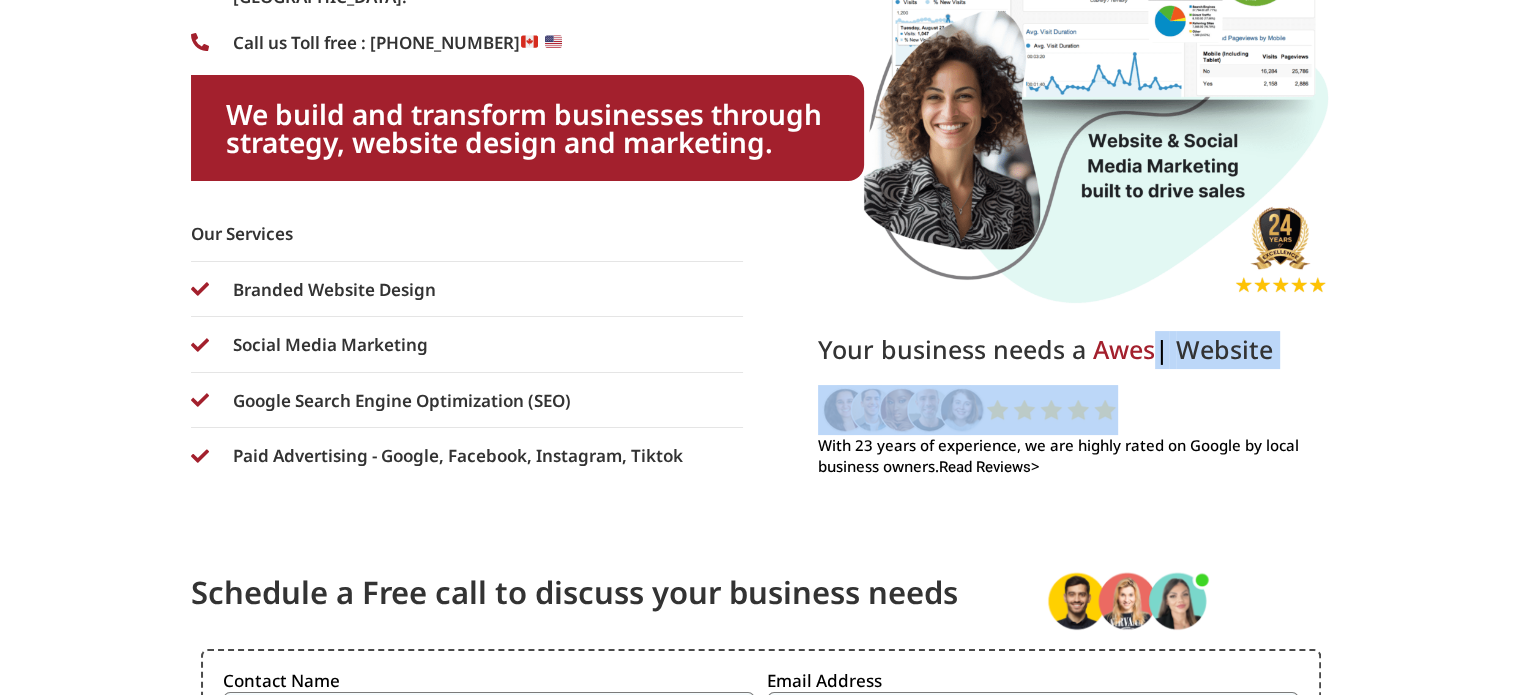 drag, startPoint x: 1134, startPoint y: 349, endPoint x: 1229, endPoint y: 403, distance: 109.27488 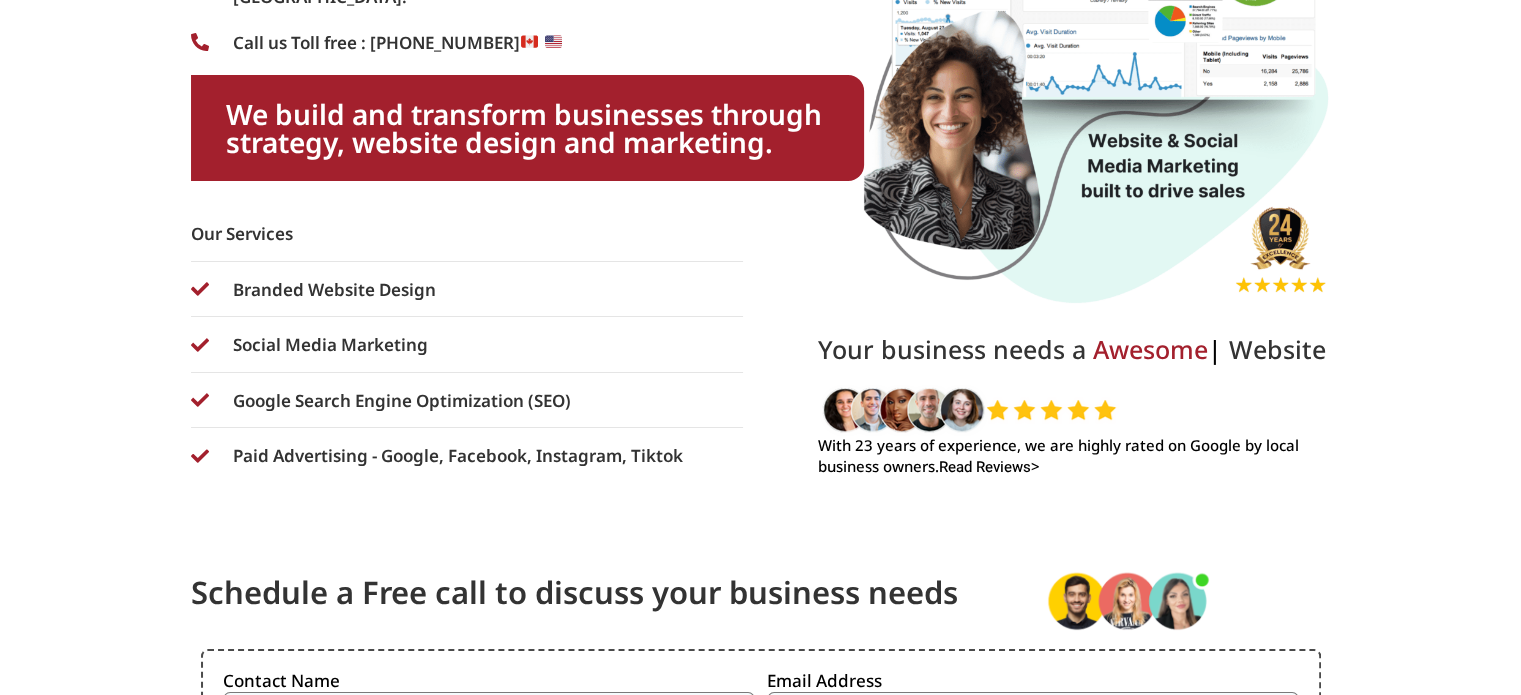 click at bounding box center (1074, 410) 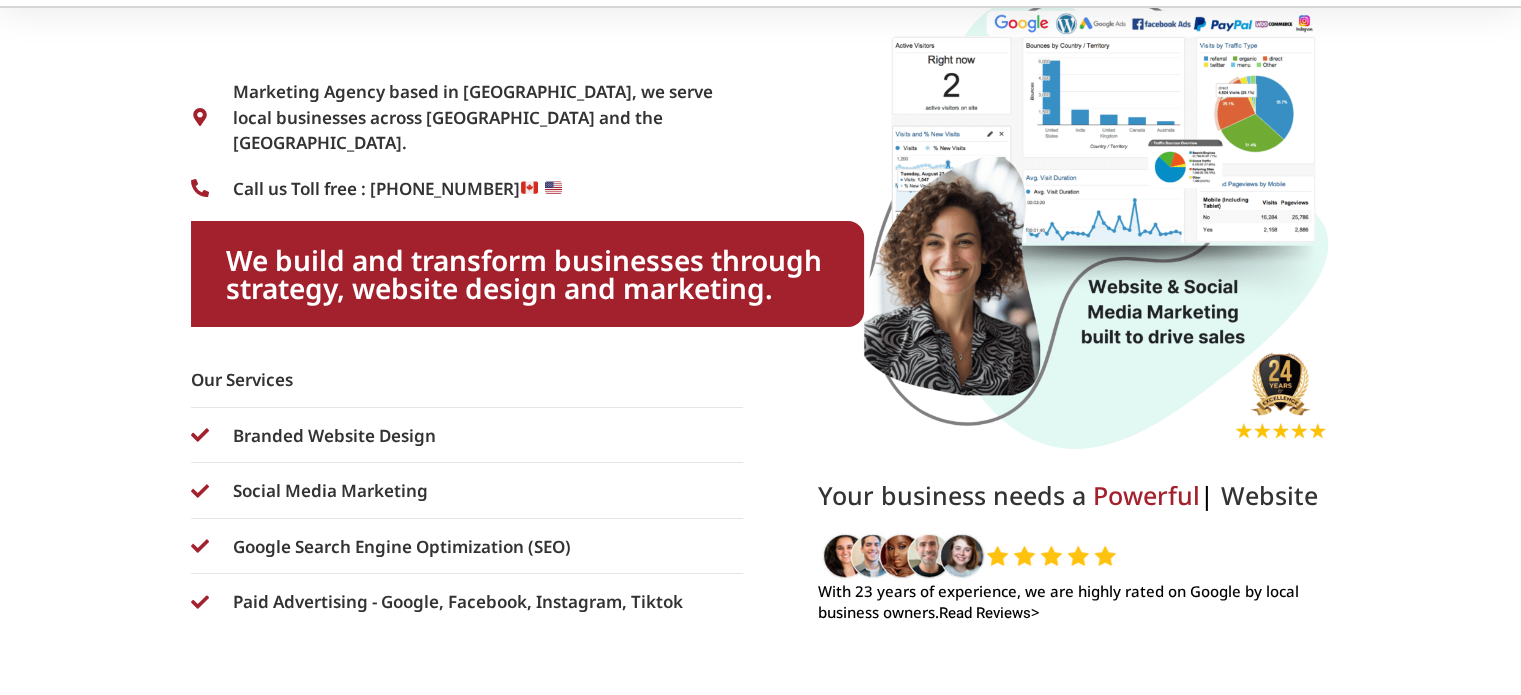 scroll, scrollTop: 140, scrollLeft: 0, axis: vertical 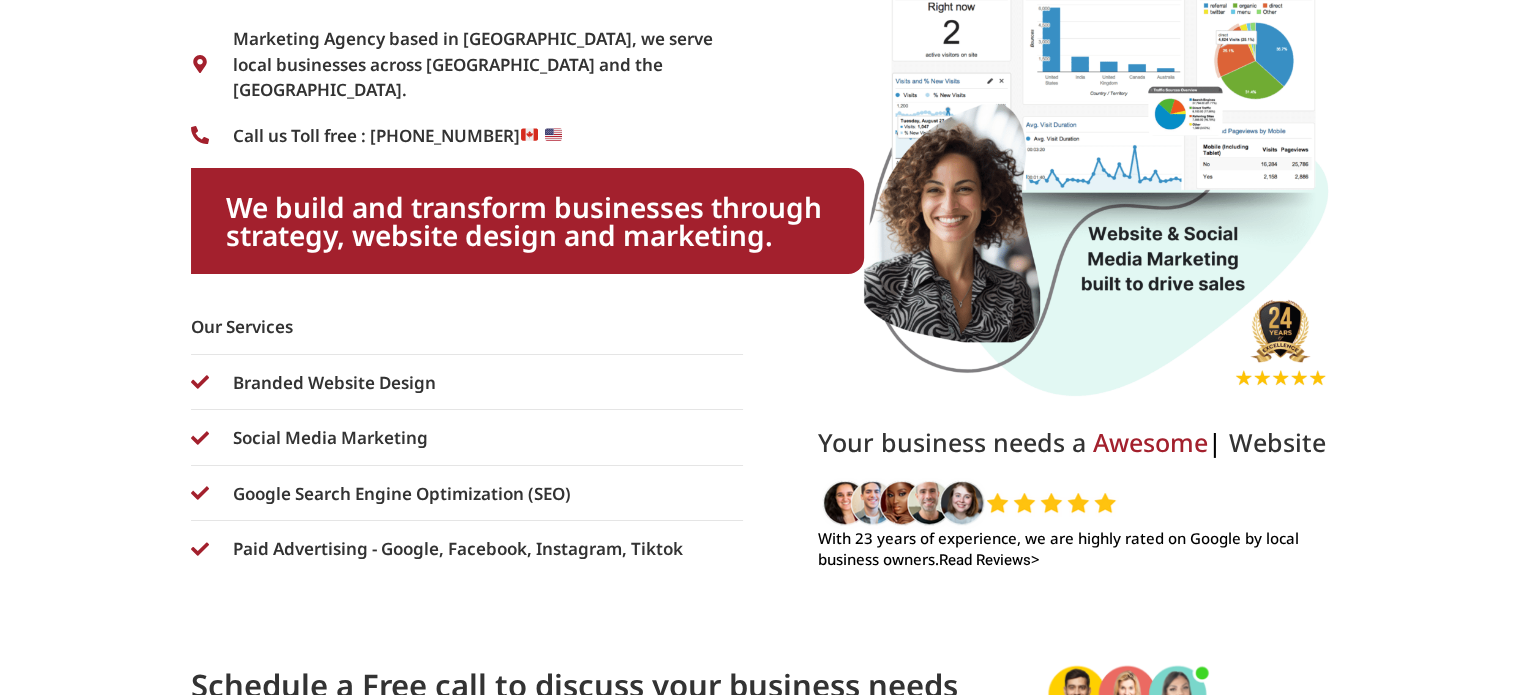 click on "Read Reviews" at bounding box center (985, 560) 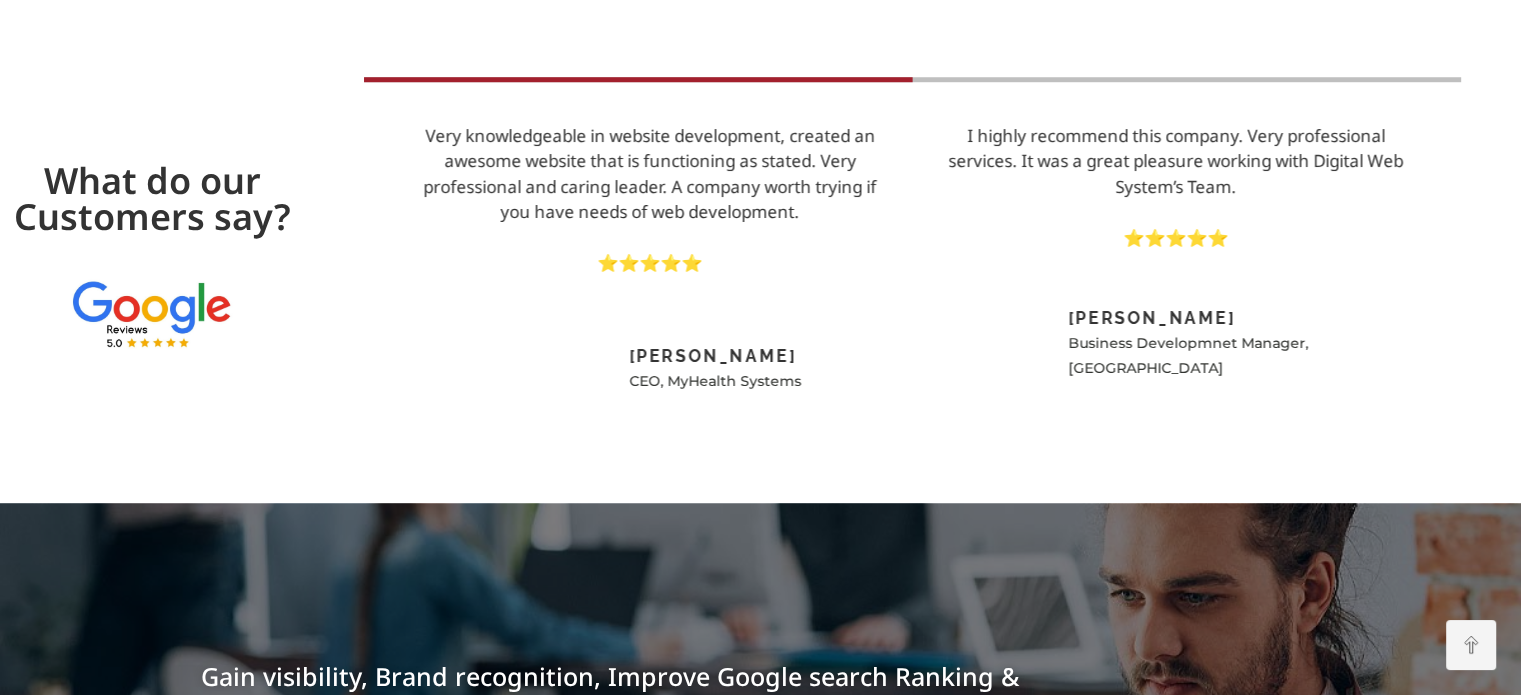 scroll, scrollTop: 1665, scrollLeft: 0, axis: vertical 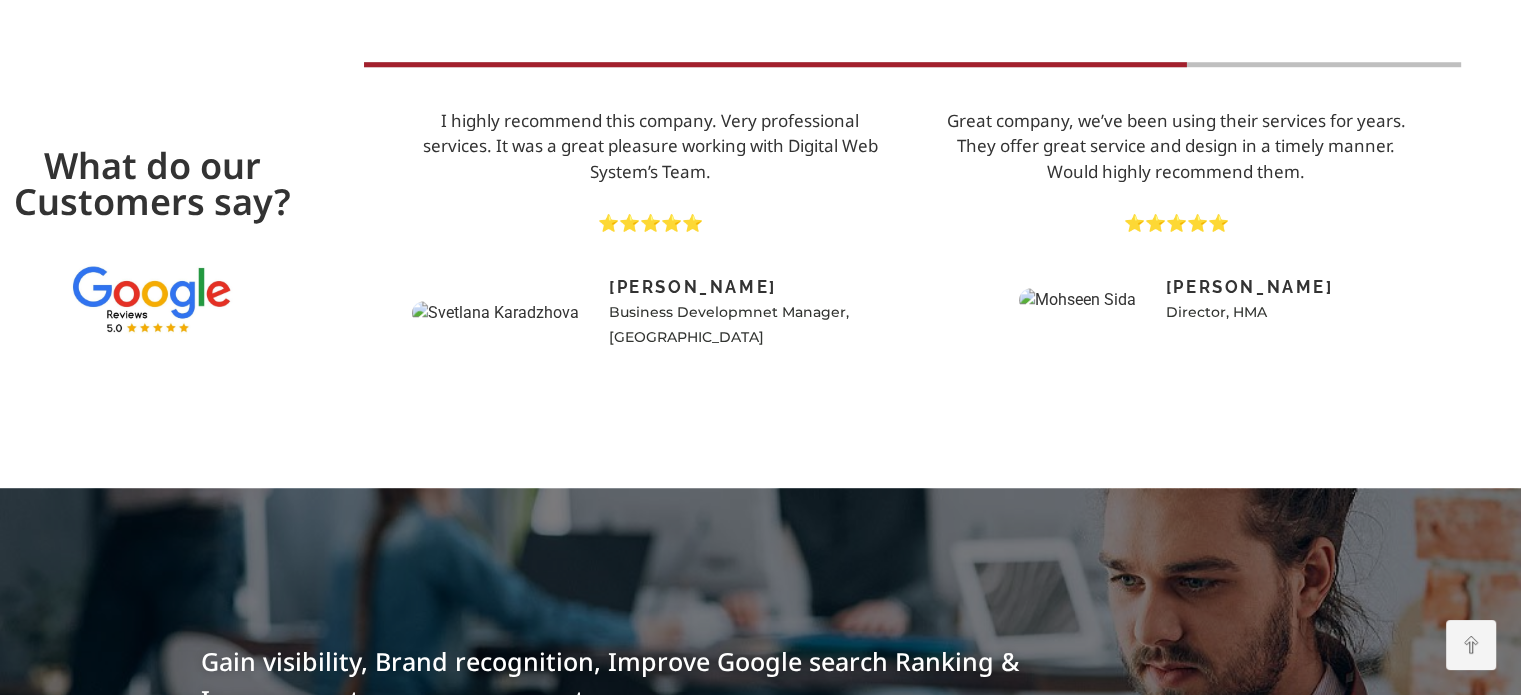 click on "Very knowledgeable in website development, created an awesome website that is functioning as stated. Very professional and caring leader. A company worth trying if you have needs of web development. ⭐⭐⭐⭐⭐" at bounding box center (124, 171) 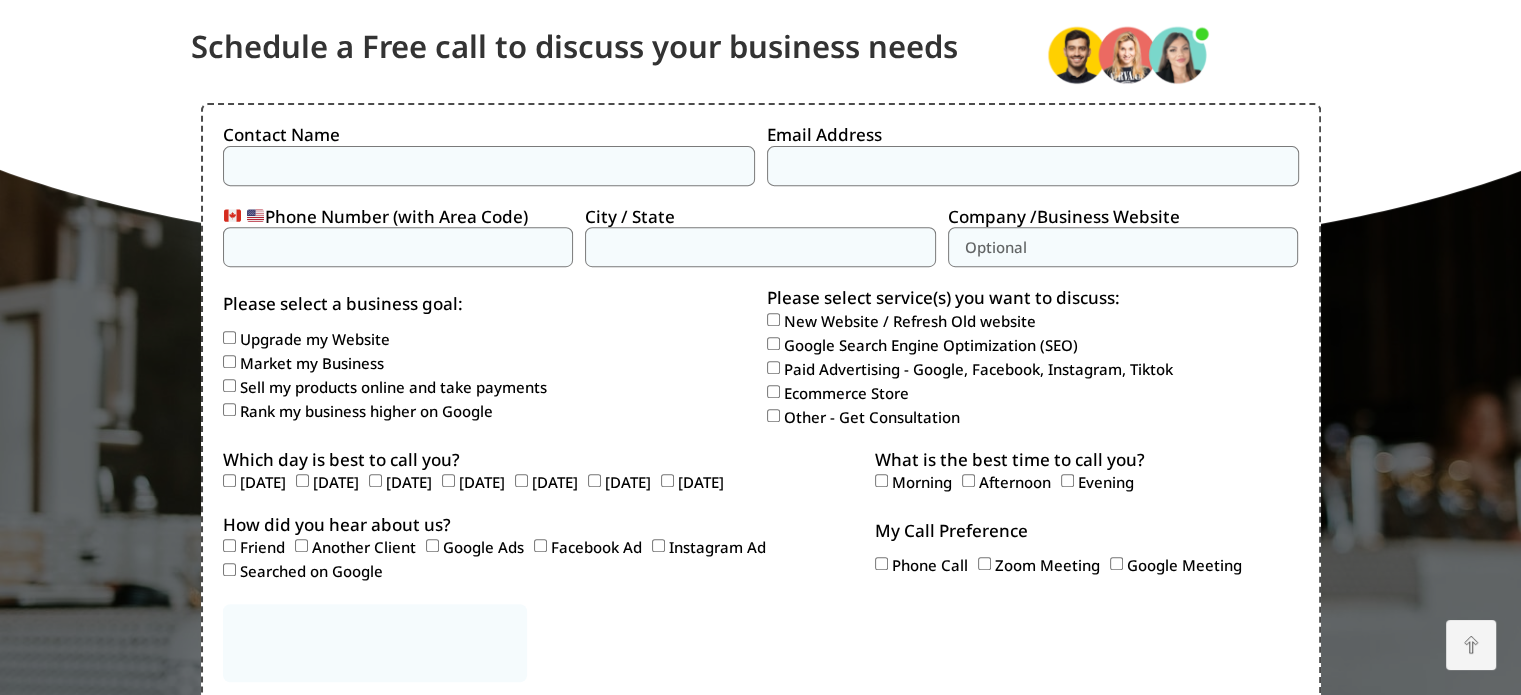 scroll, scrollTop: 724, scrollLeft: 0, axis: vertical 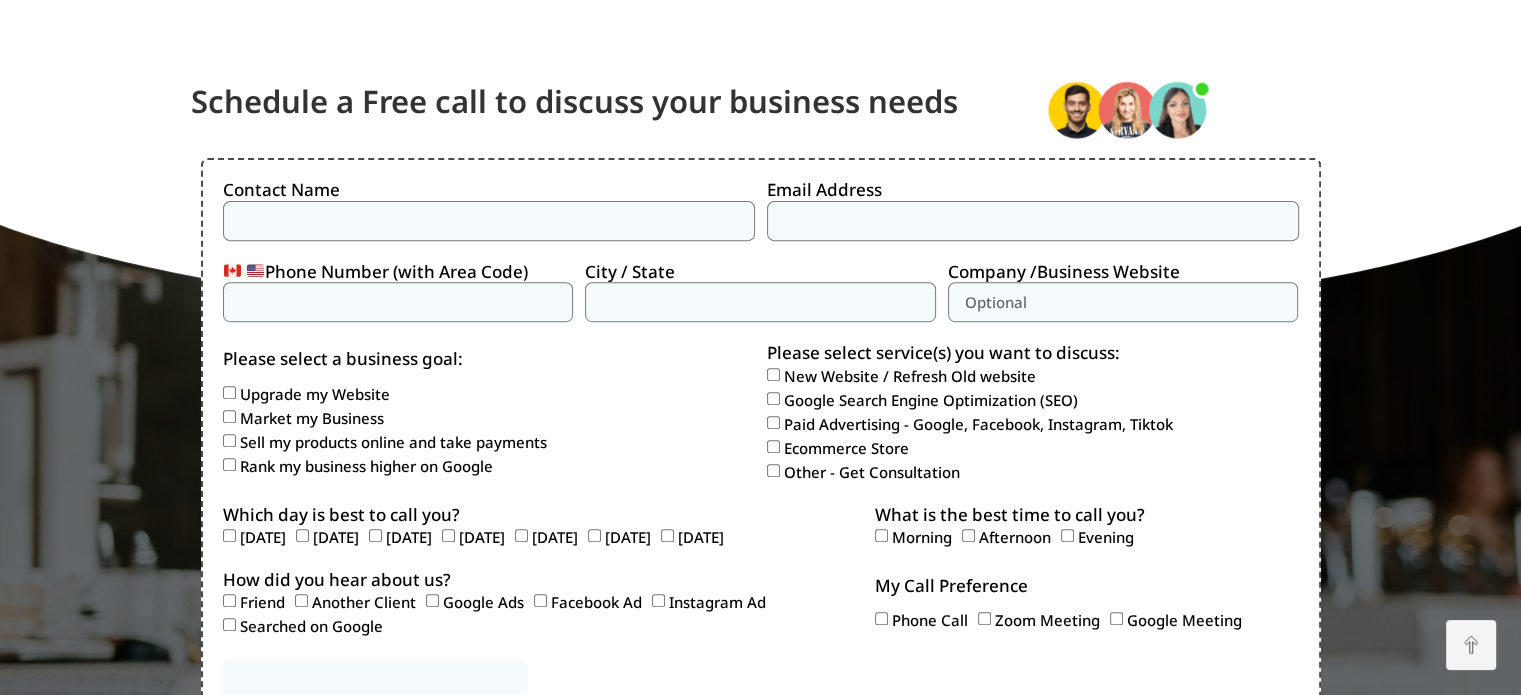 click on "Paid Advertising - Google, Facebook, Instagram, Tiktok" at bounding box center (773, 422) 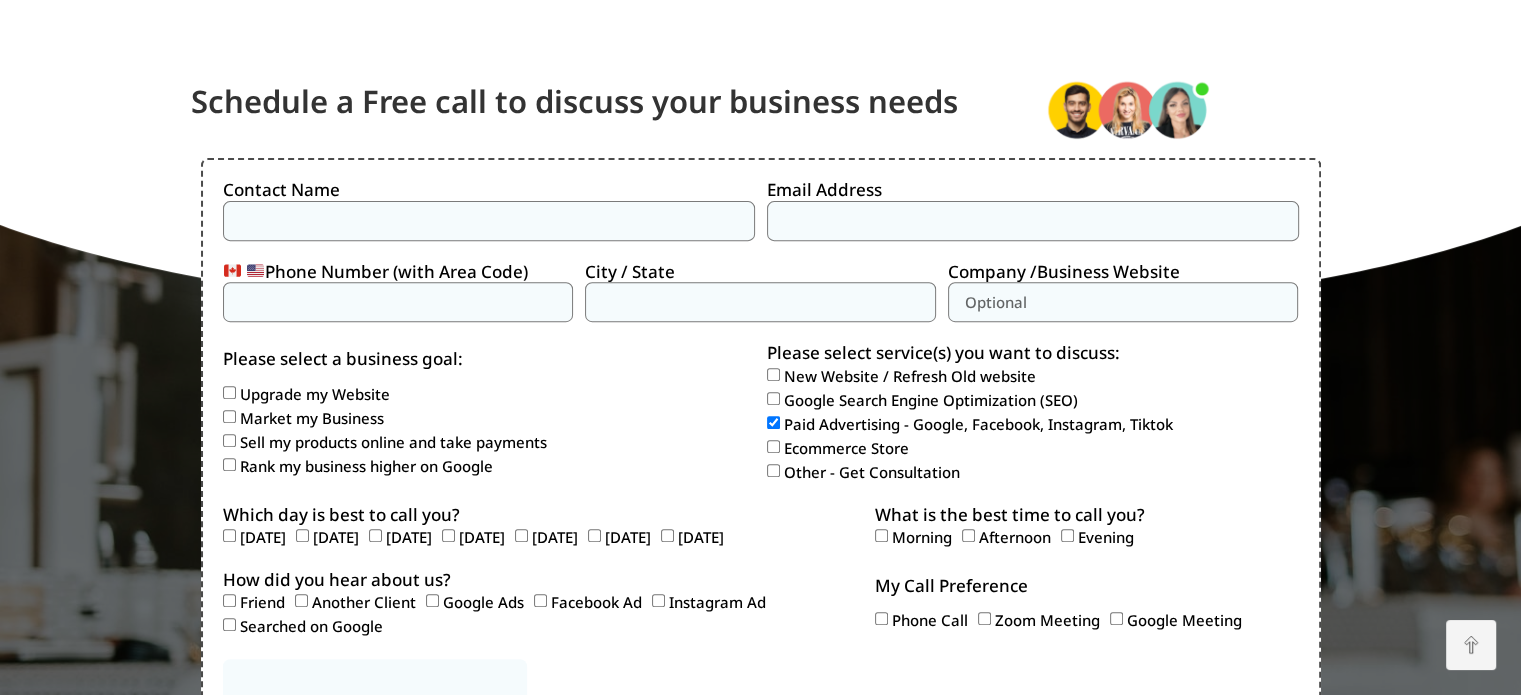 click on "Paid Advertising - Google, Facebook, Instagram, Tiktok" at bounding box center (773, 422) 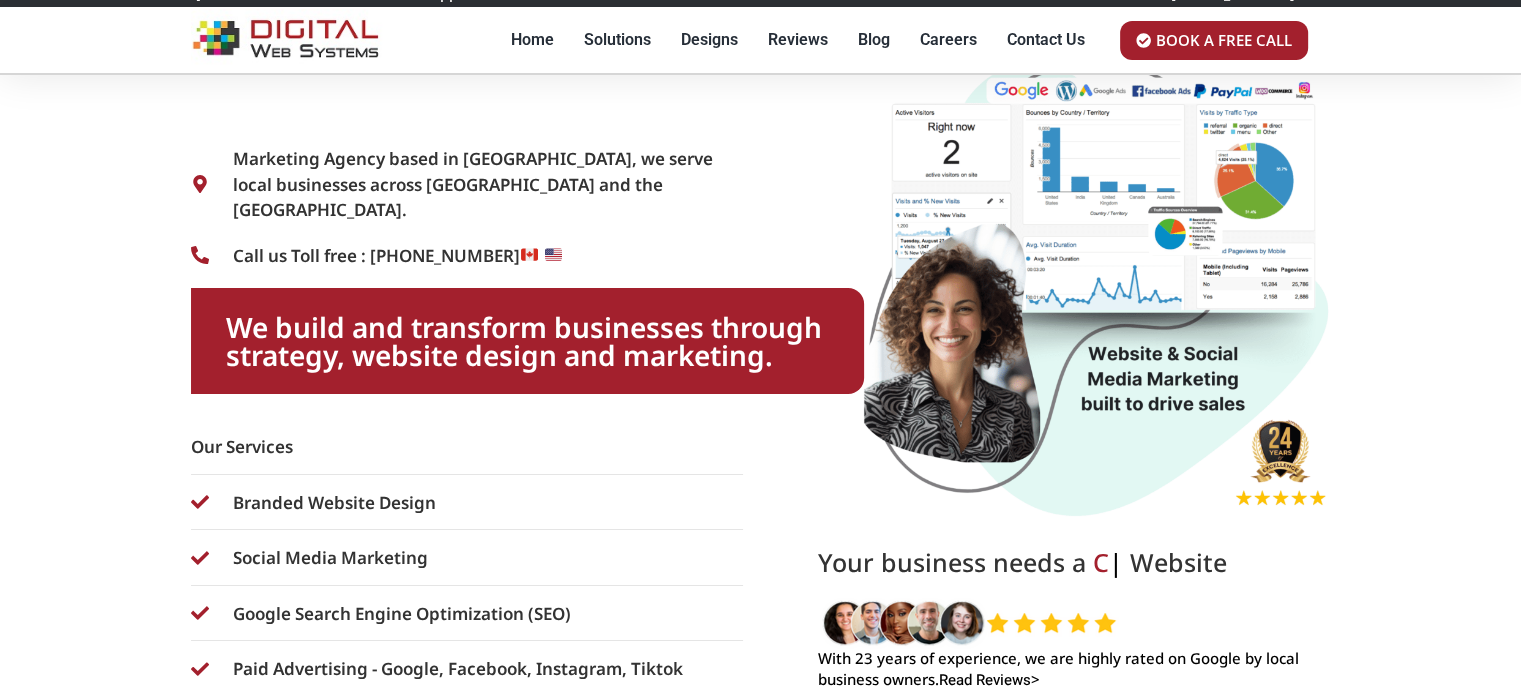 scroll, scrollTop: 24, scrollLeft: 0, axis: vertical 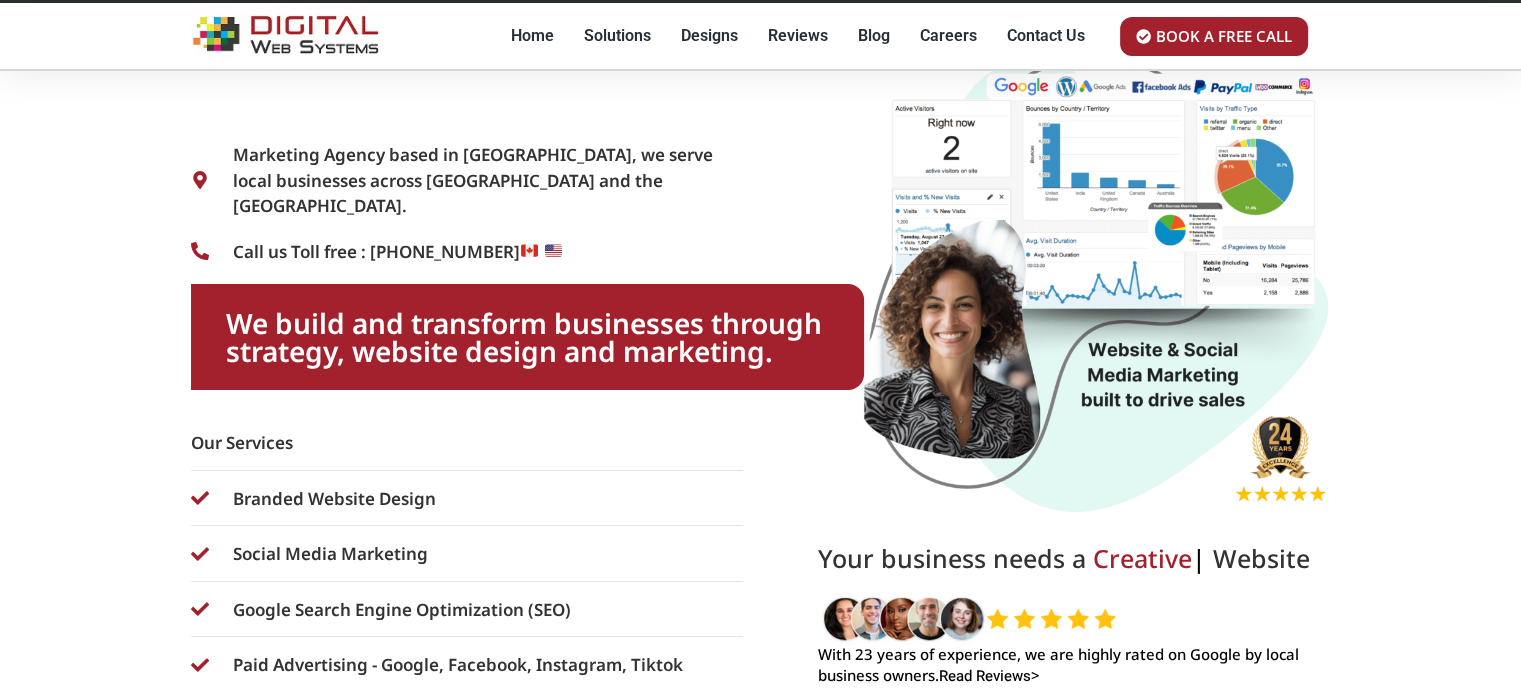 click on "Branded Website Design" at bounding box center (332, 499) 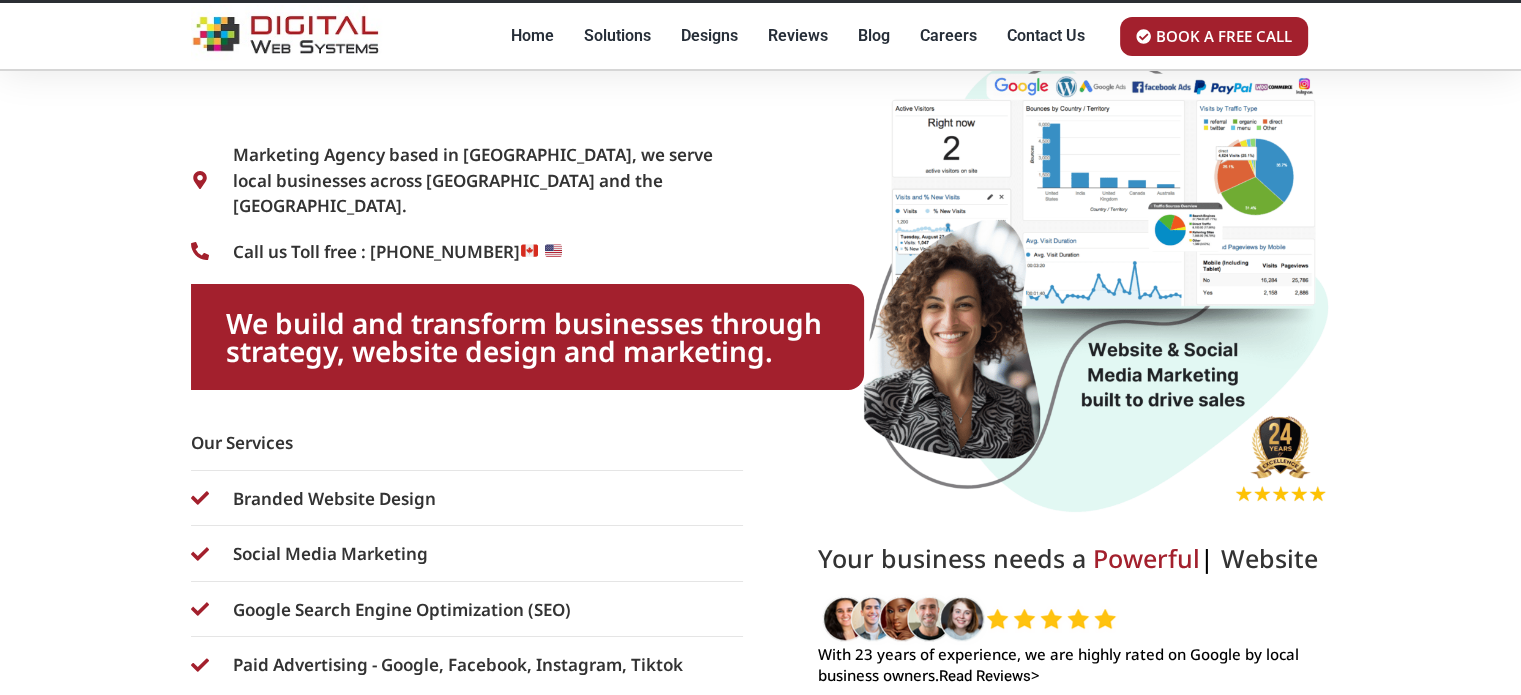 click 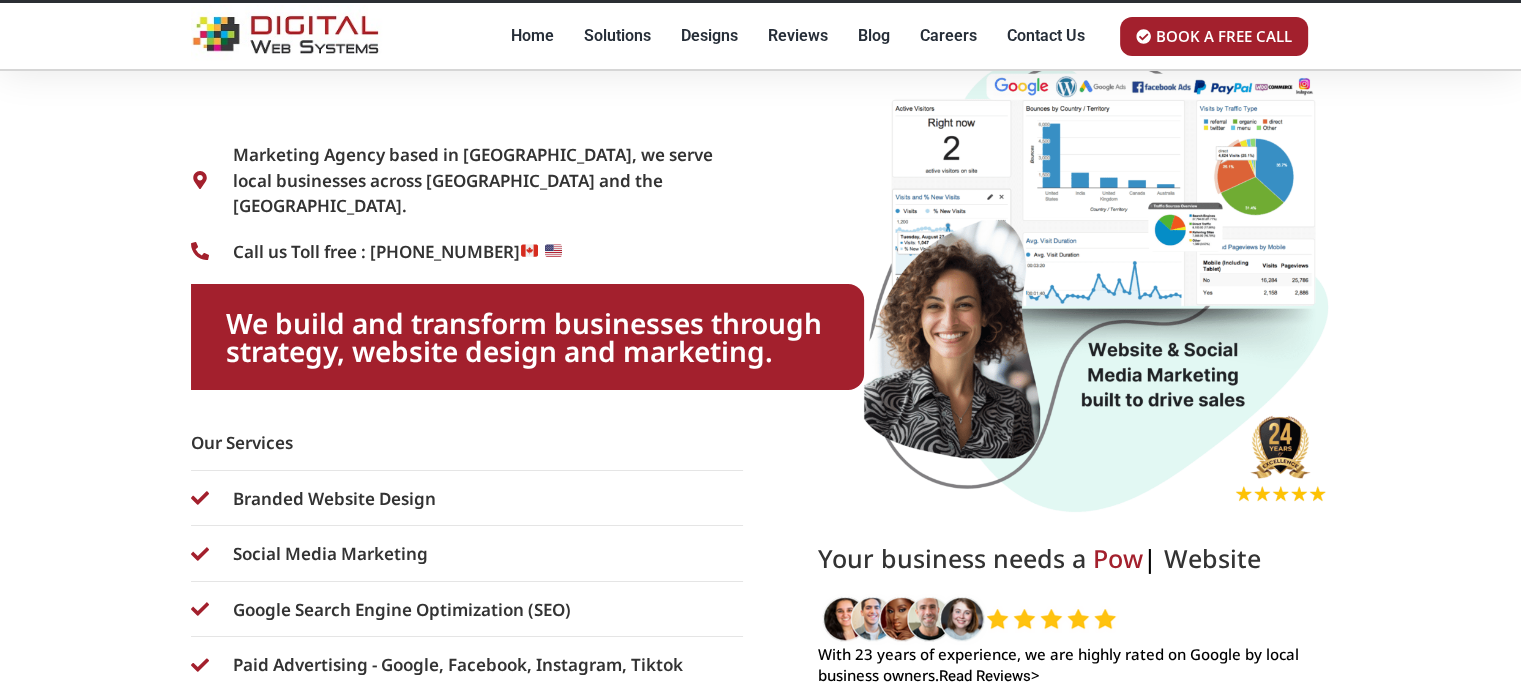click on "Branded Website Design" at bounding box center [332, 499] 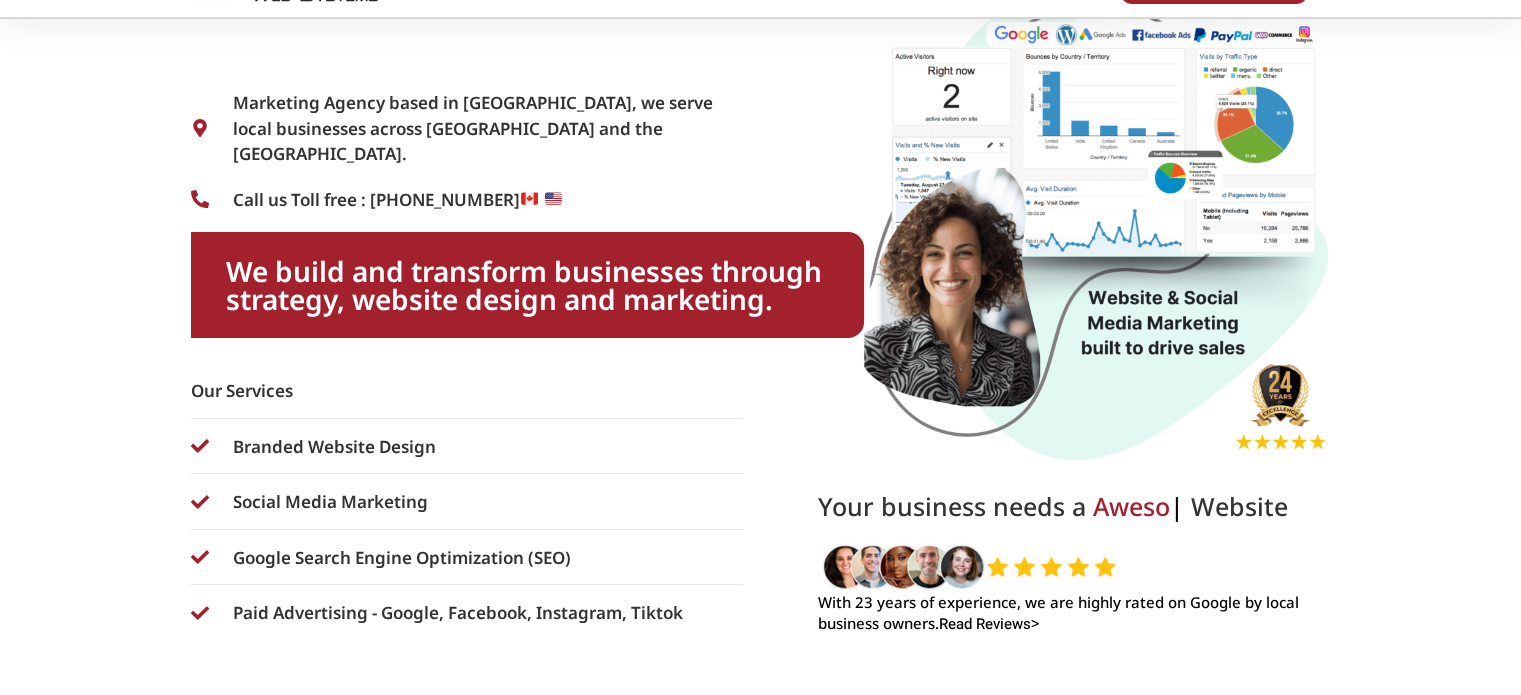 scroll, scrollTop: 79, scrollLeft: 0, axis: vertical 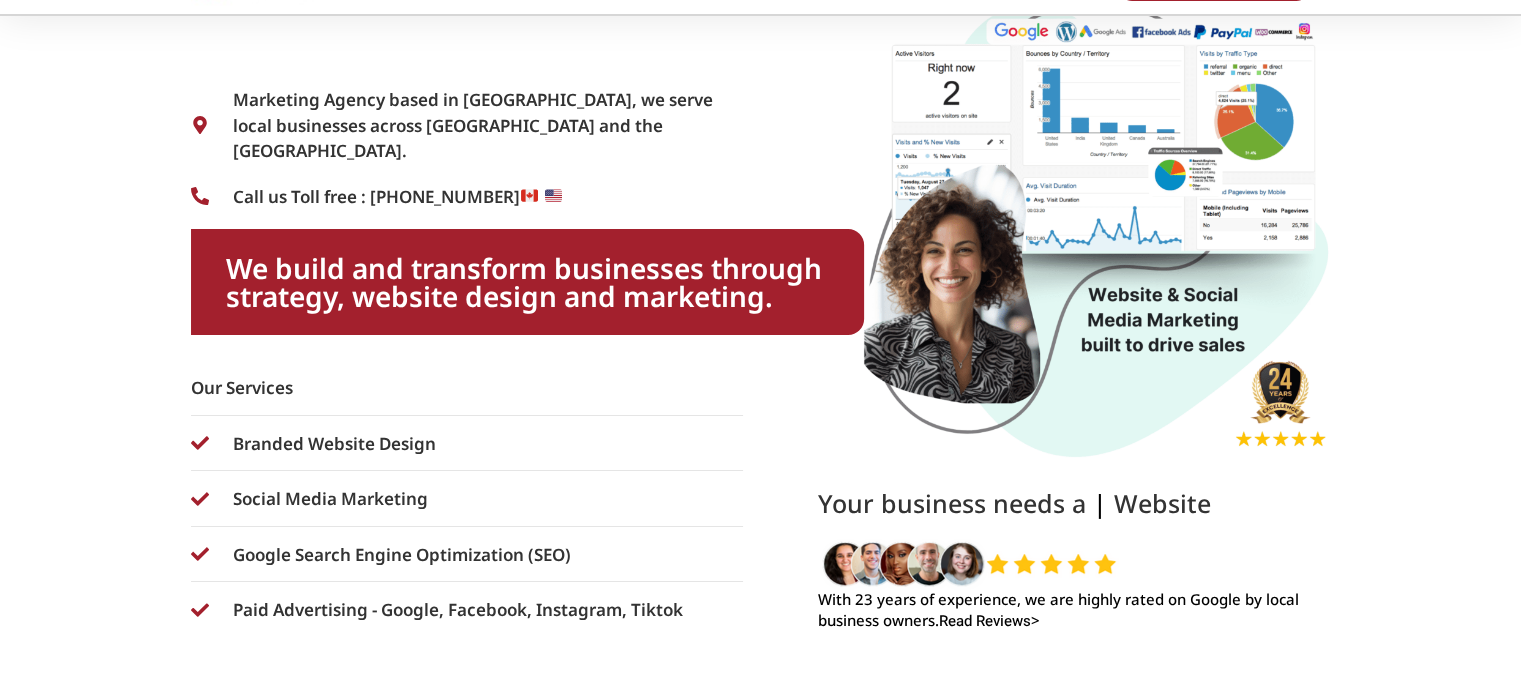 click on "Social Media Marketing" at bounding box center (467, 506) 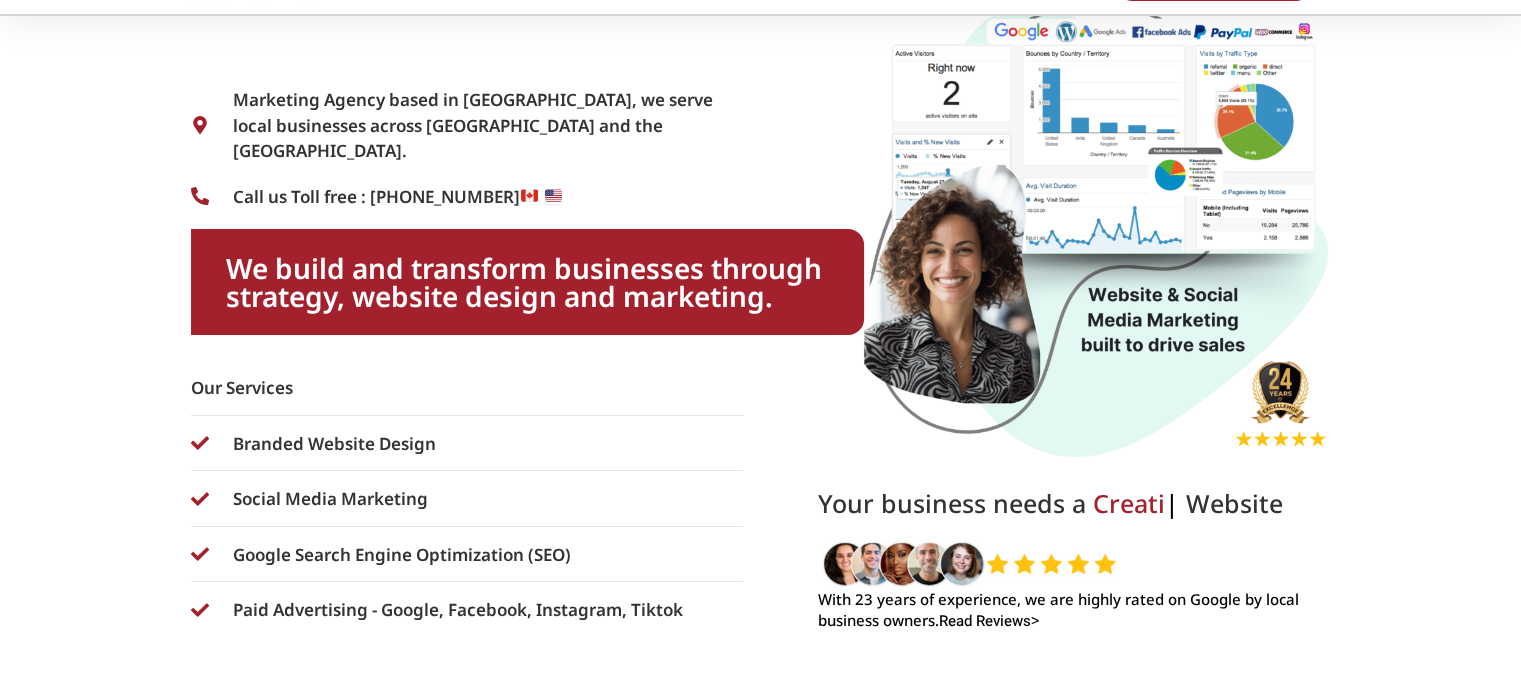 click on "Google Search Engine Optimization (SEO)" at bounding box center (467, 562) 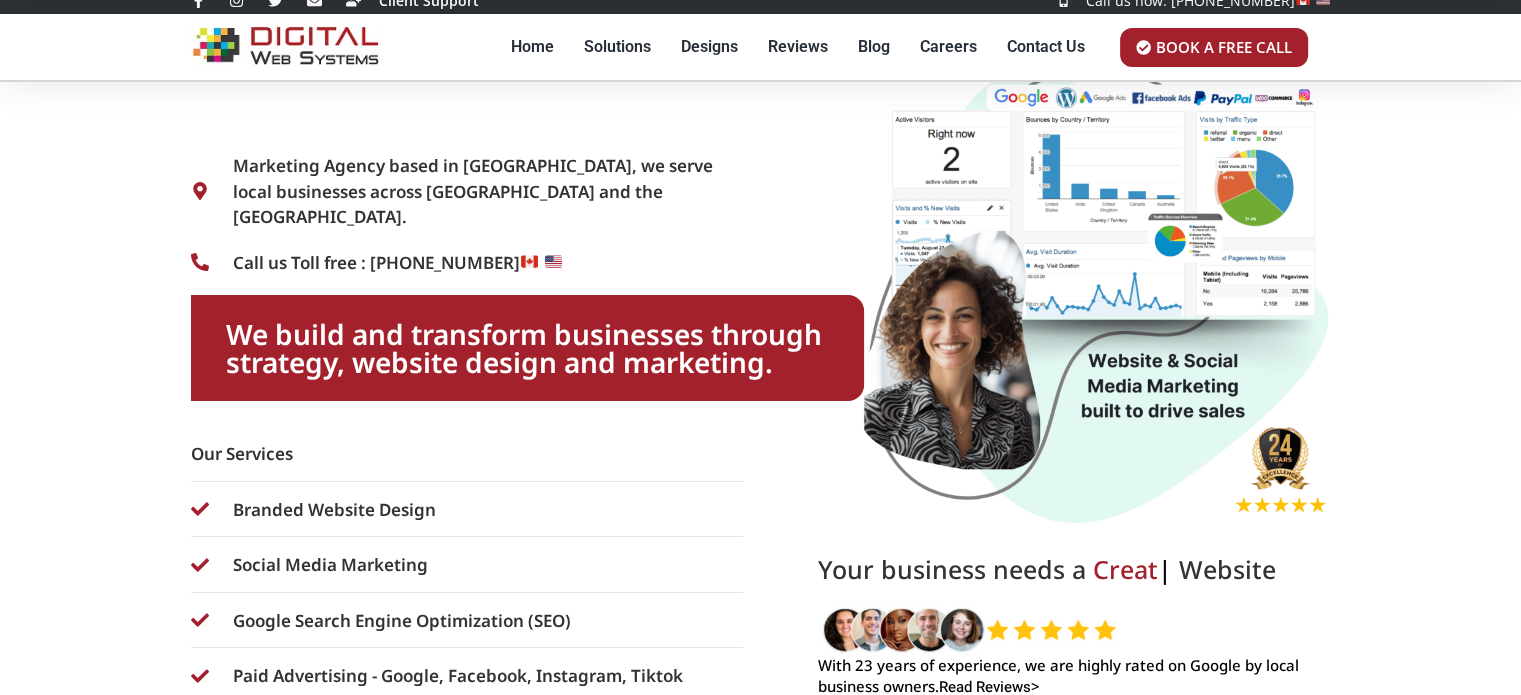 scroll, scrollTop: 31, scrollLeft: 0, axis: vertical 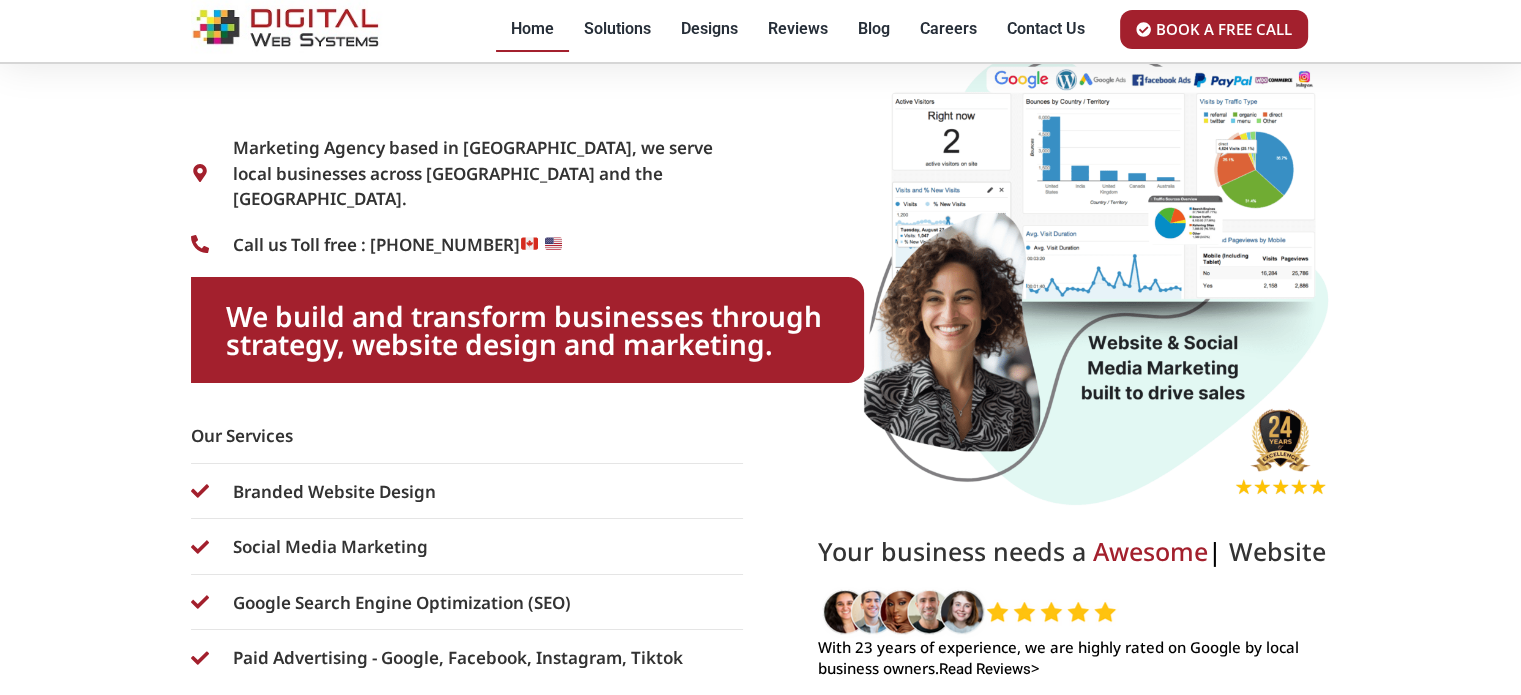 click on "Home" 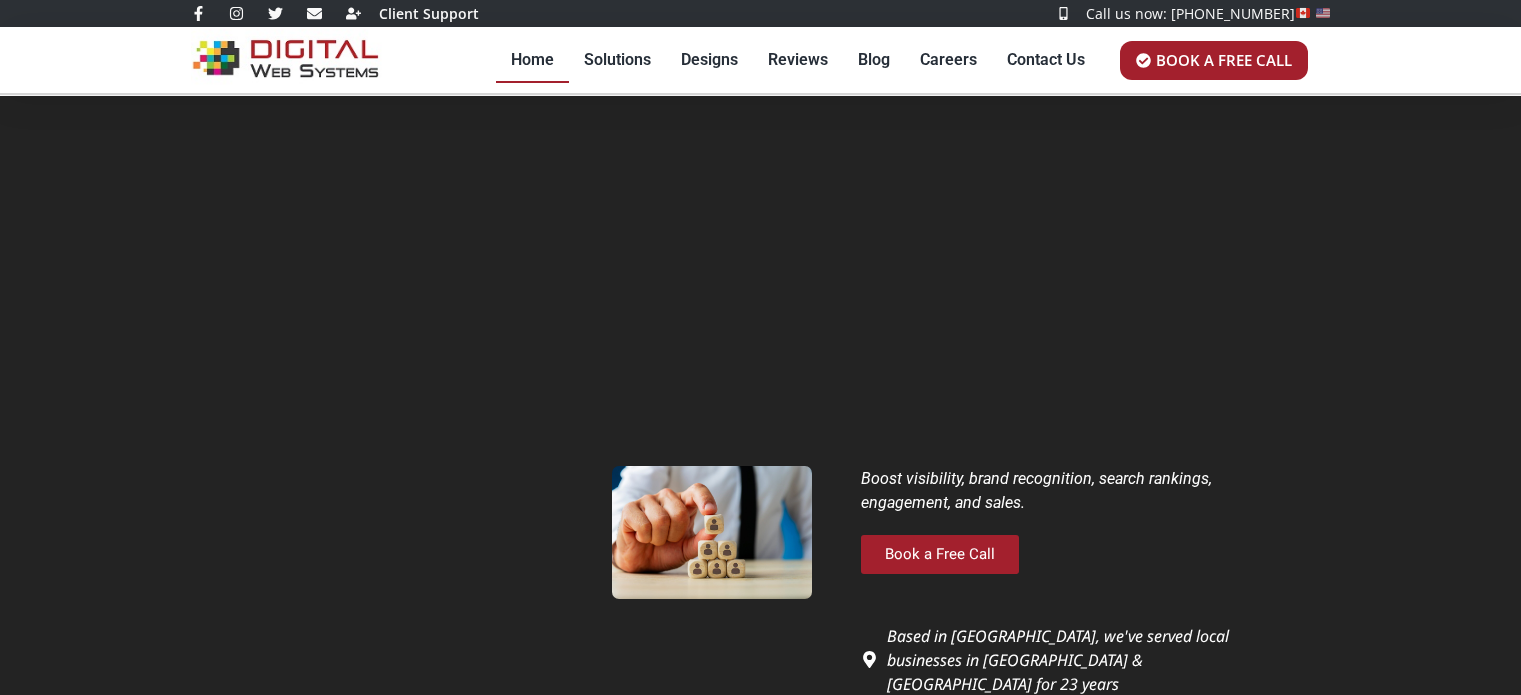 scroll, scrollTop: 0, scrollLeft: 0, axis: both 